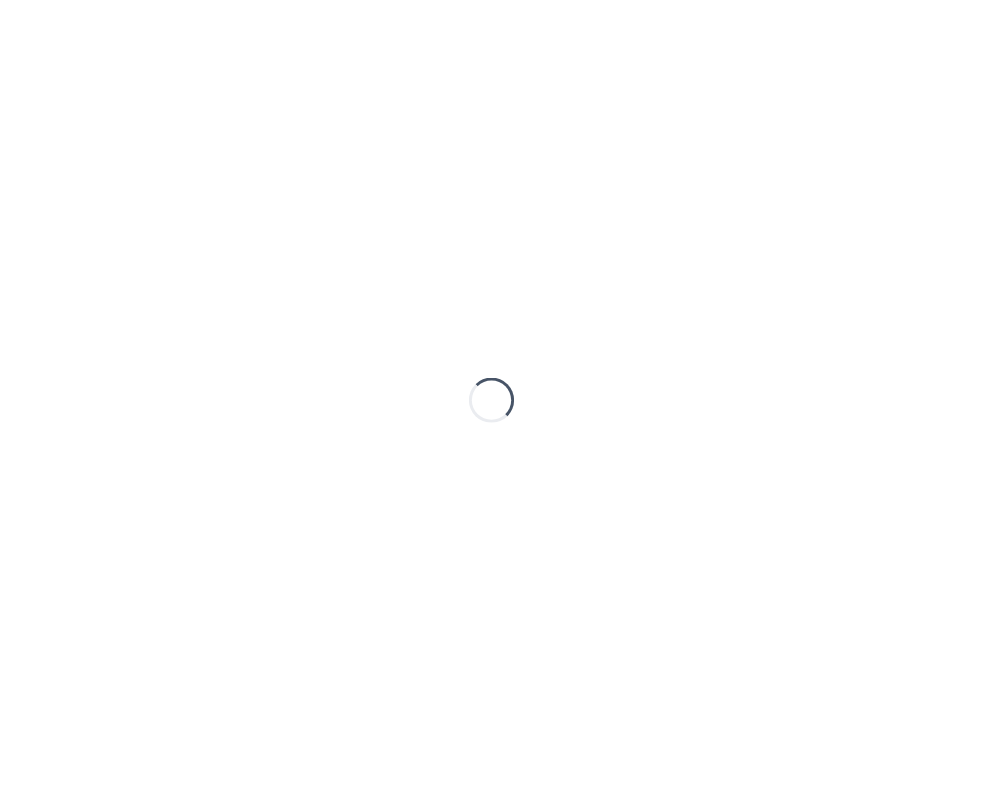 scroll, scrollTop: 0, scrollLeft: 0, axis: both 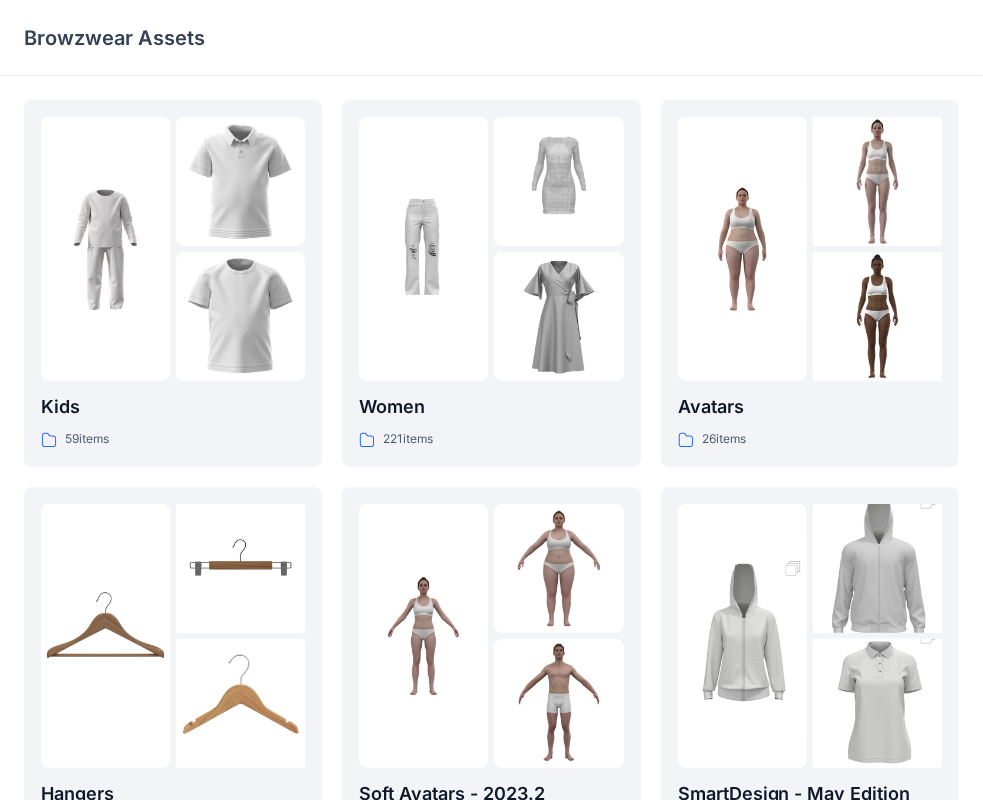 click on "Browzwear Assets" at bounding box center (413, 38) 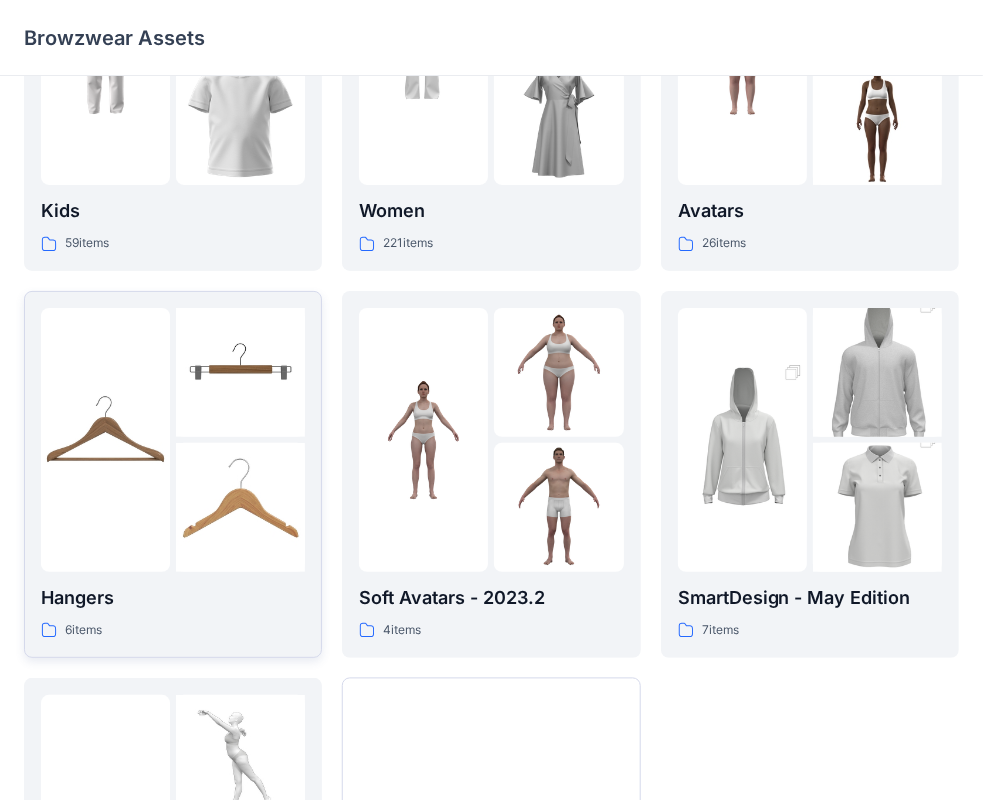 scroll, scrollTop: 296, scrollLeft: 0, axis: vertical 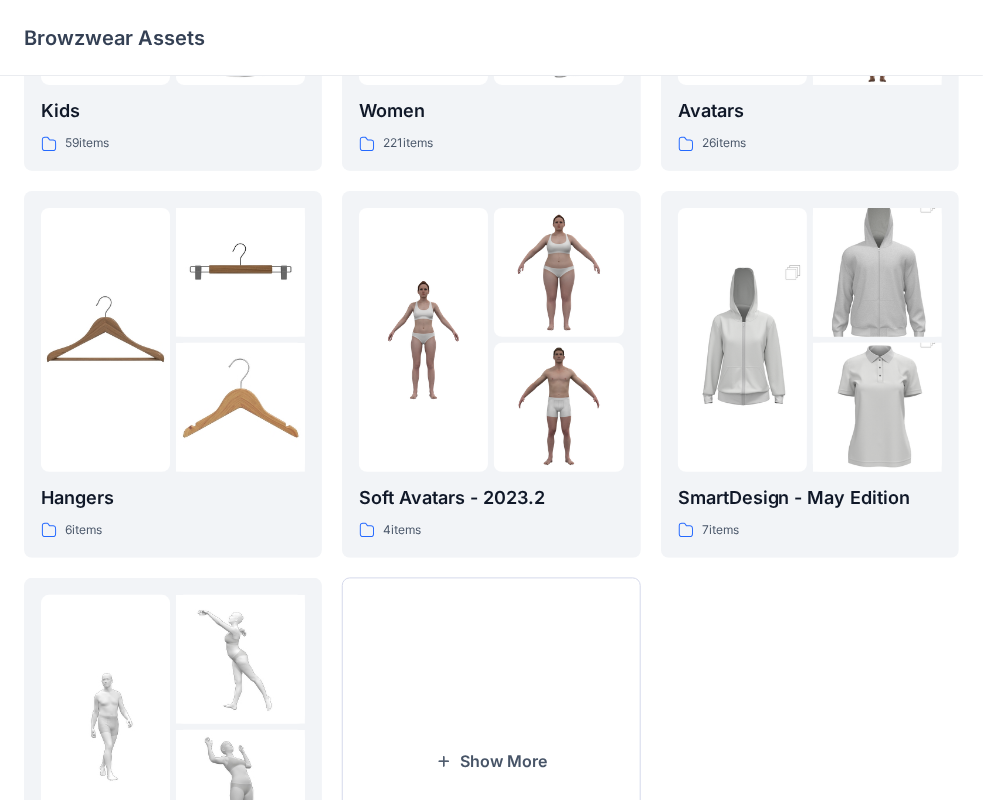 click on "Avatars [NUMBER]  items SmartDesign - [MONTH] Edition [NUMBER]  items" at bounding box center (810, 374) 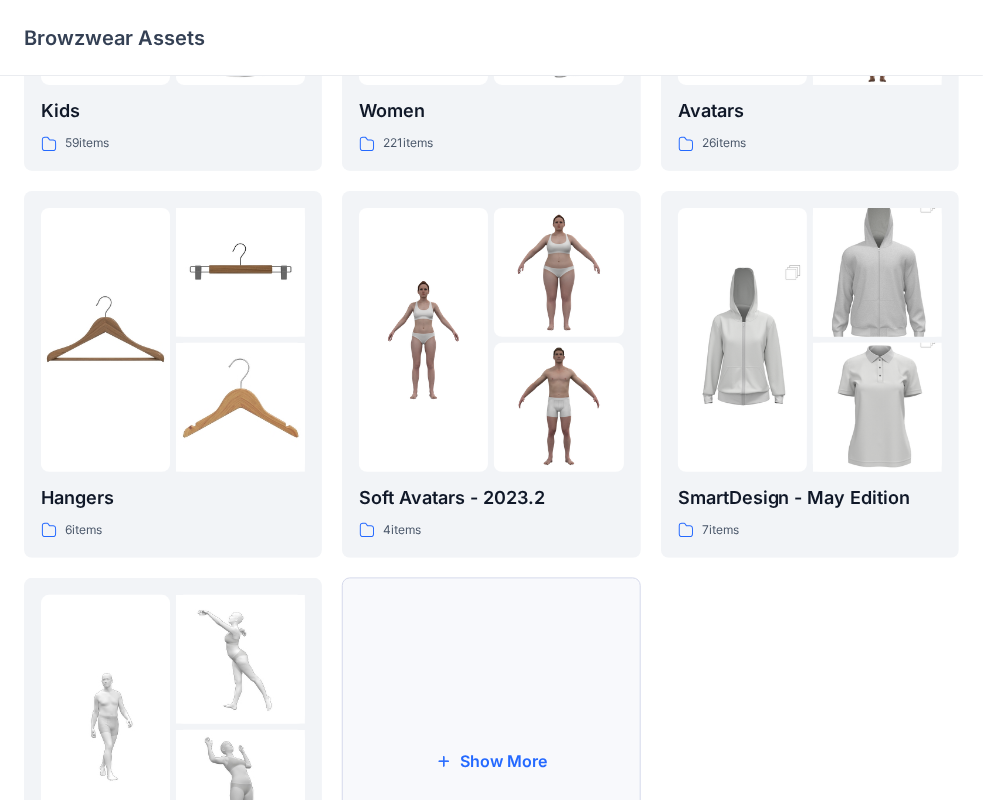 scroll, scrollTop: 496, scrollLeft: 0, axis: vertical 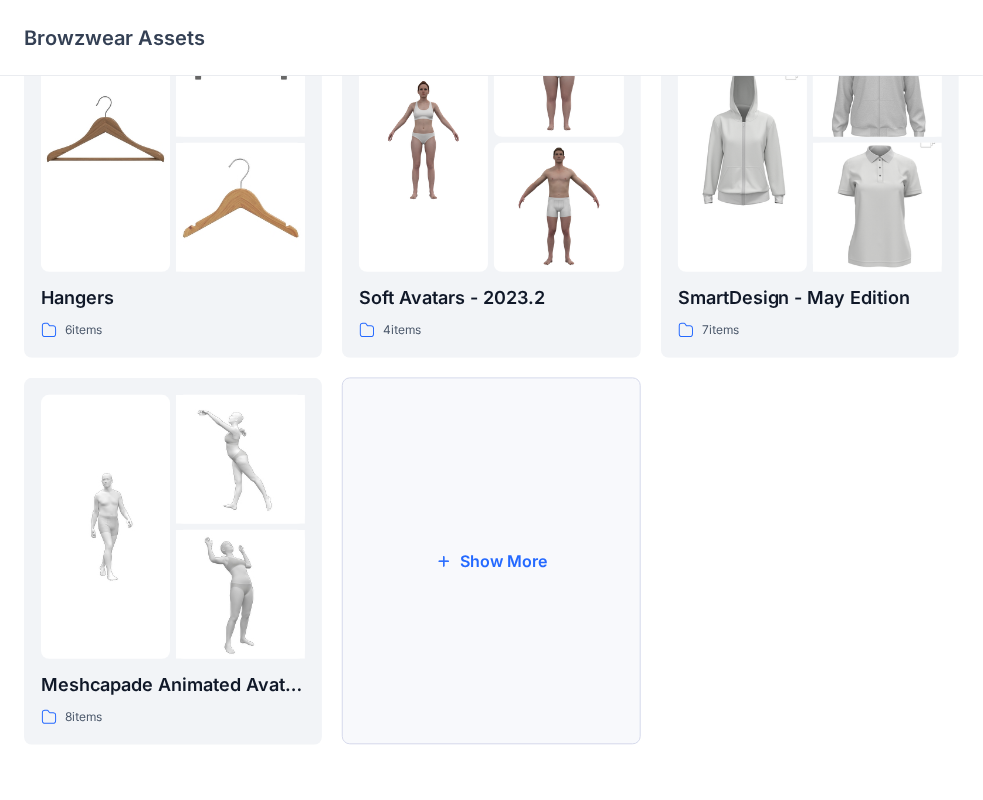 click on "Show More" at bounding box center (491, 561) 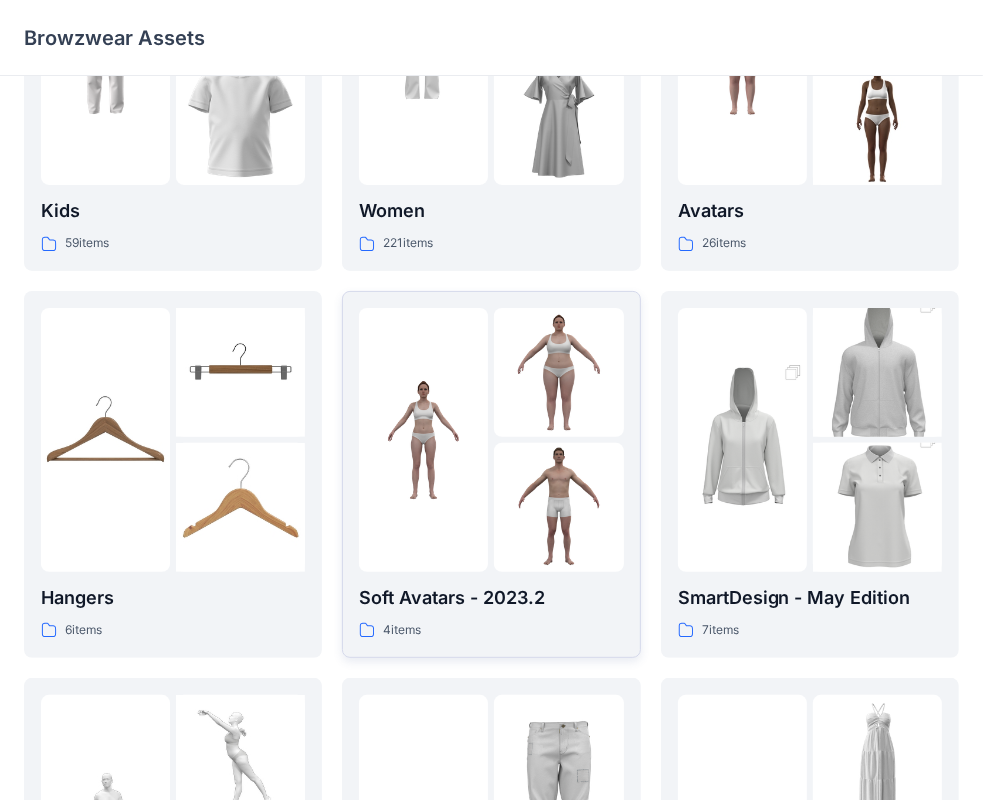 scroll, scrollTop: 0, scrollLeft: 0, axis: both 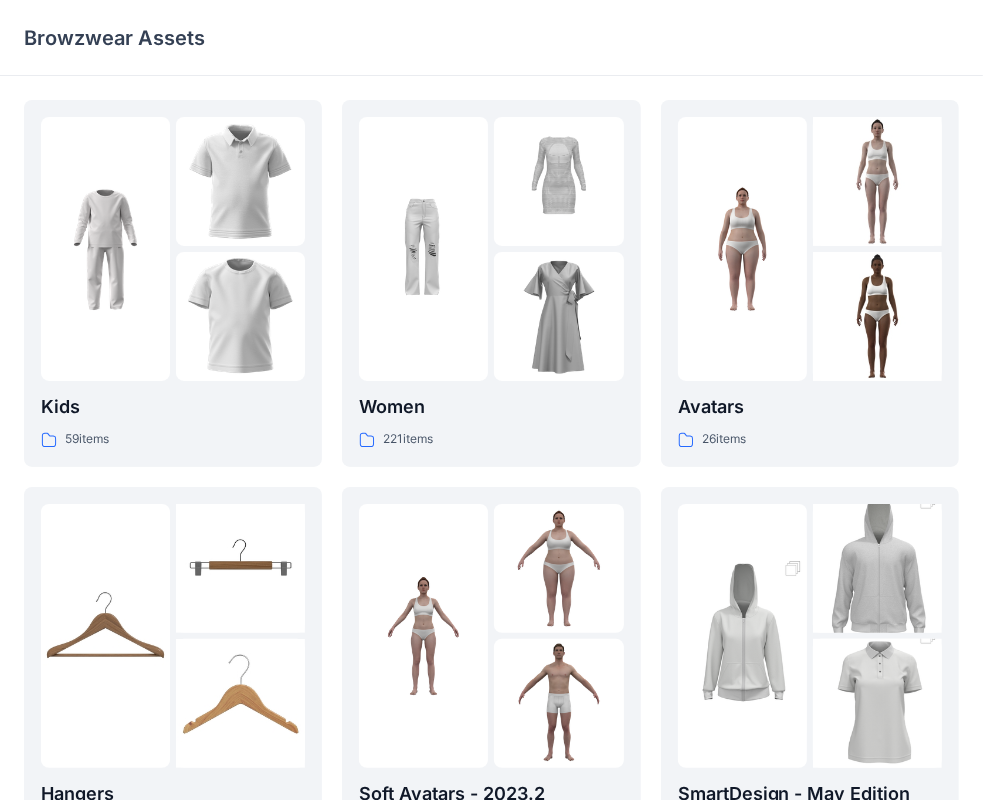 click on "Women [NUMBER]  items Soft Avatars - [YEAR].2 [NUMBER]  items Men [NUMBER]  items Show less" at bounding box center [491, 863] 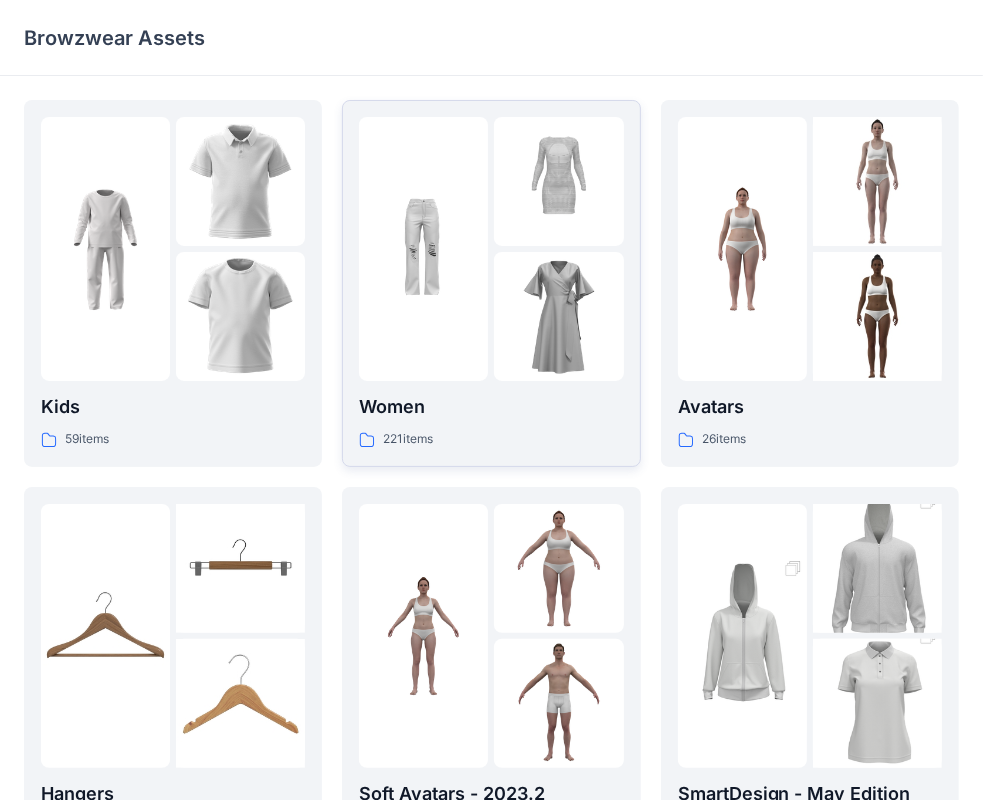 click at bounding box center [423, 249] 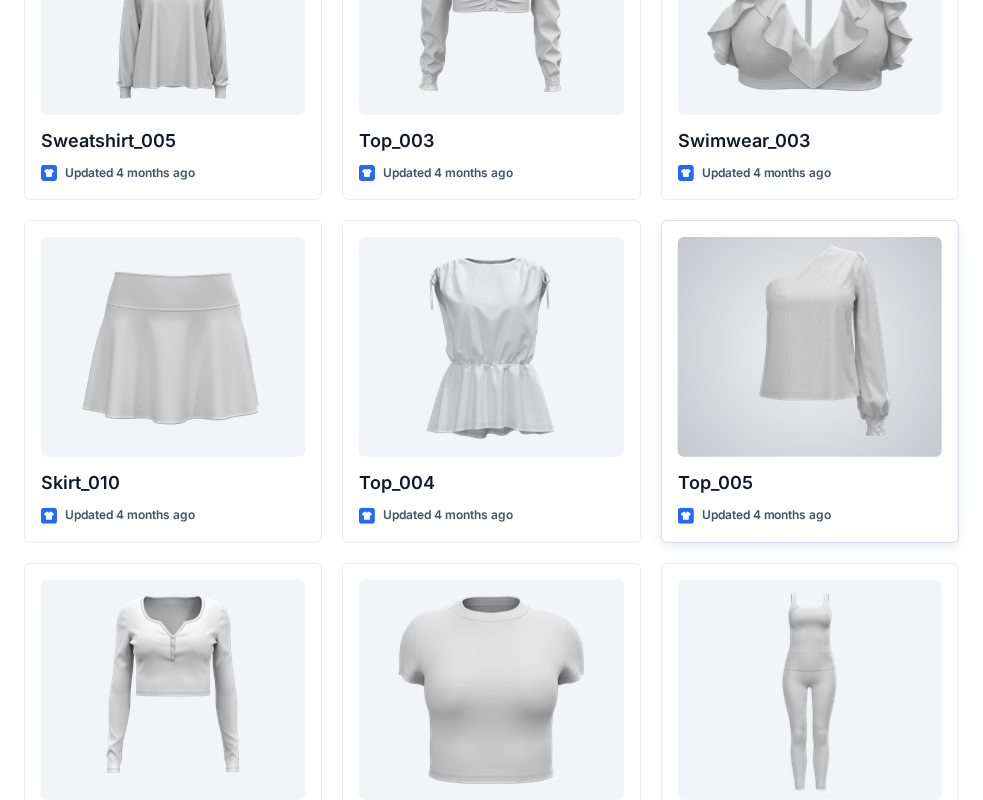 scroll, scrollTop: 10324, scrollLeft: 0, axis: vertical 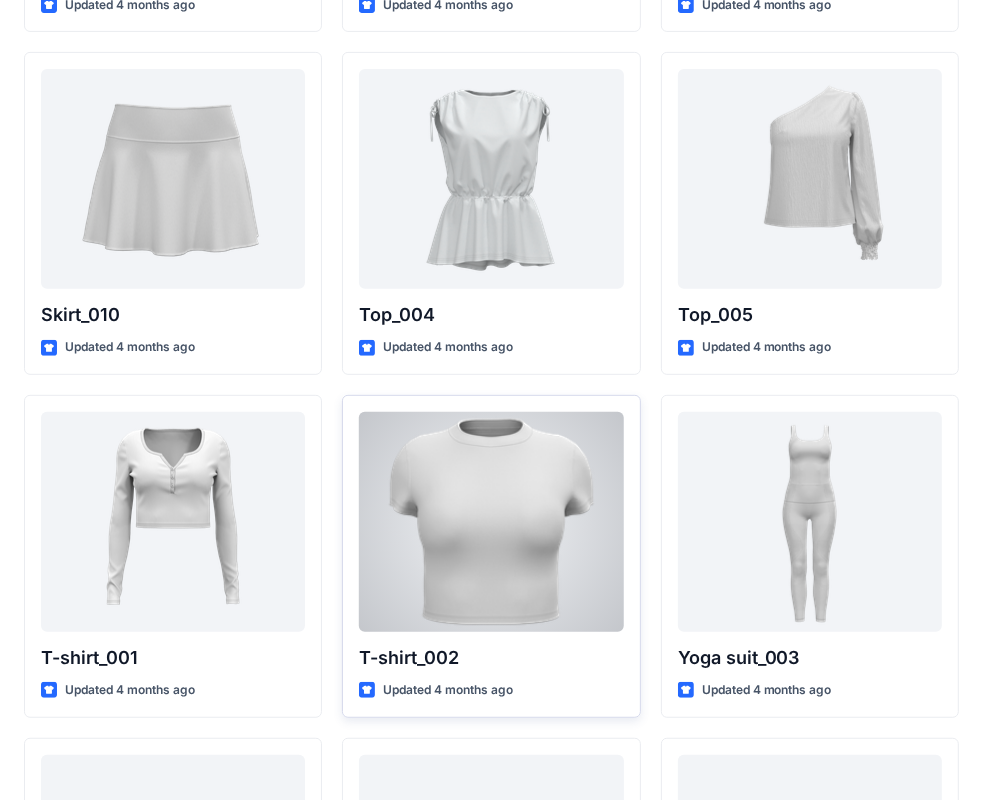 click at bounding box center (491, 522) 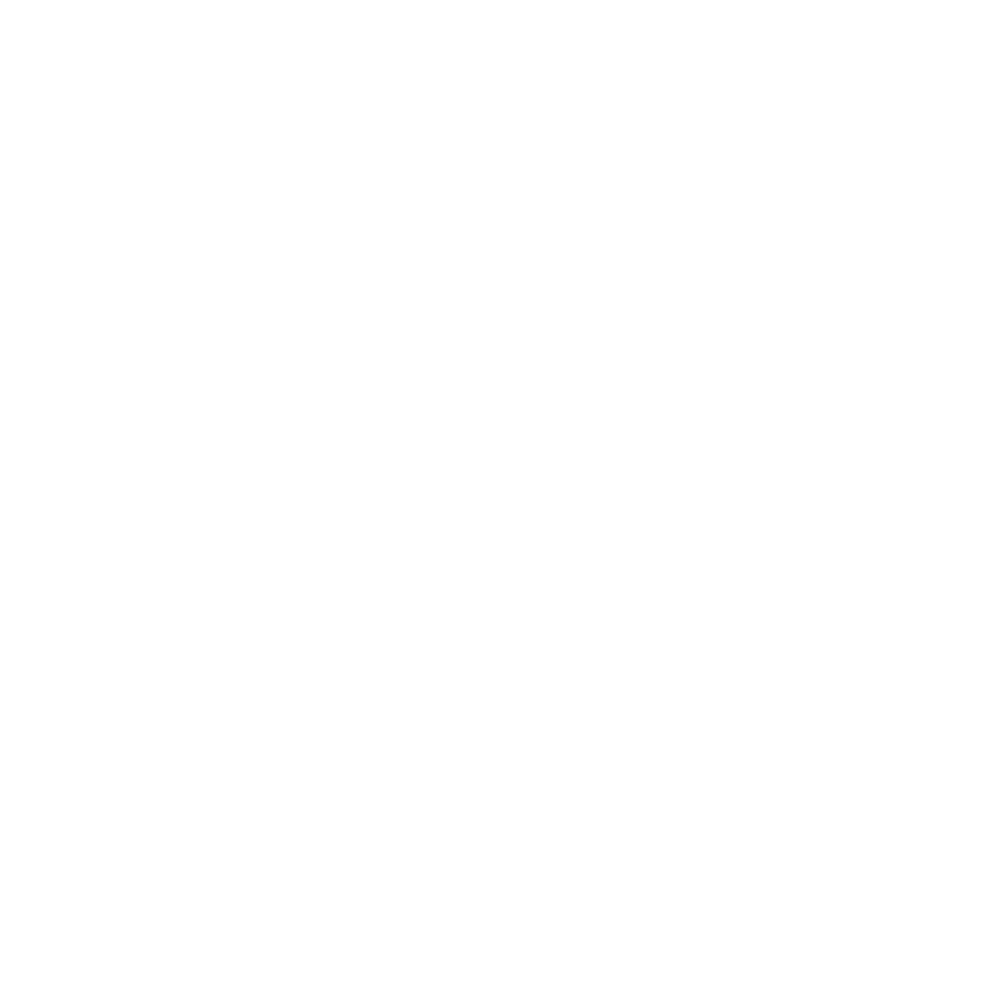 scroll, scrollTop: 0, scrollLeft: 0, axis: both 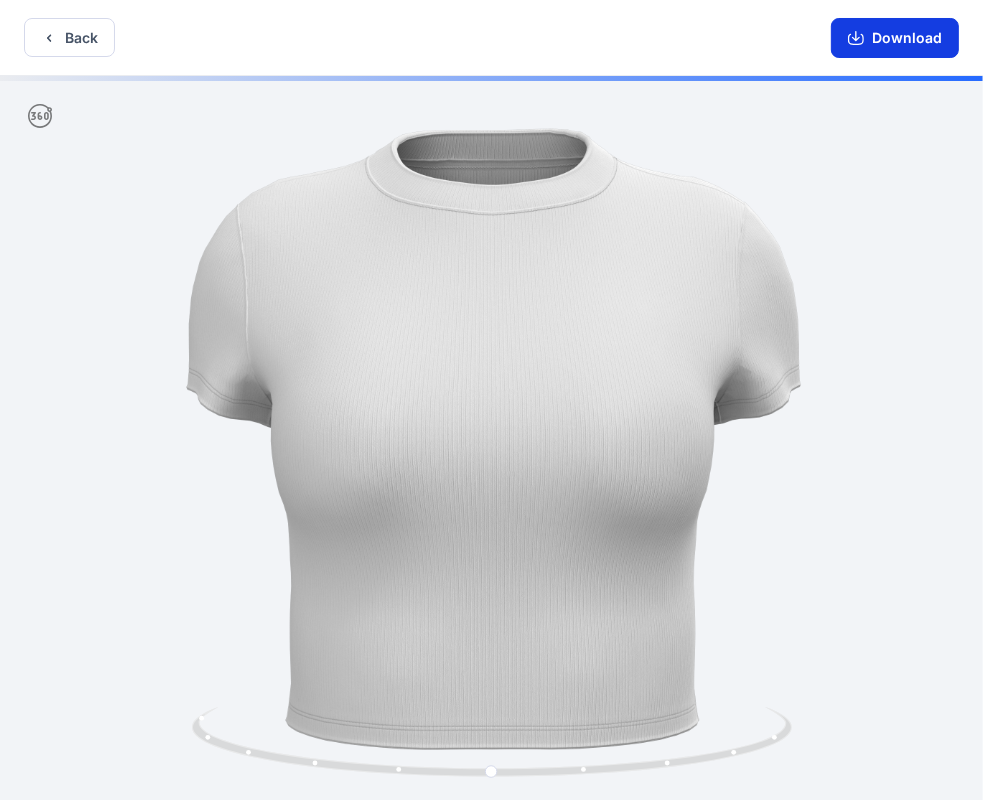 click on "Download" at bounding box center [895, 38] 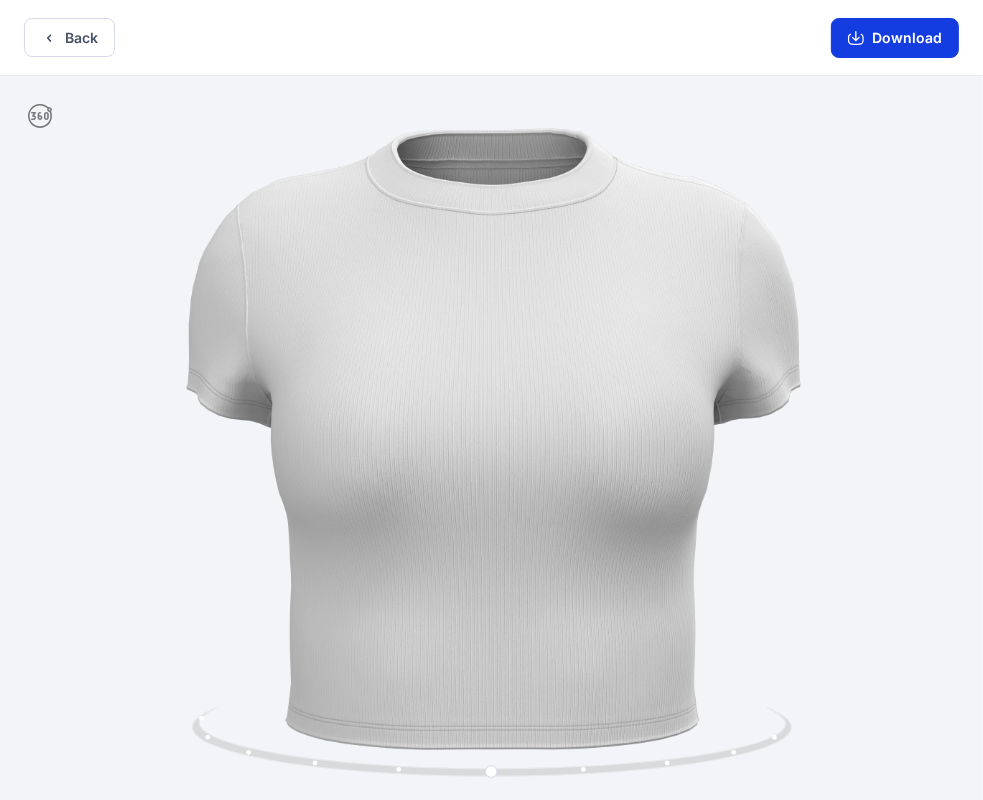click on "Download" at bounding box center [895, 38] 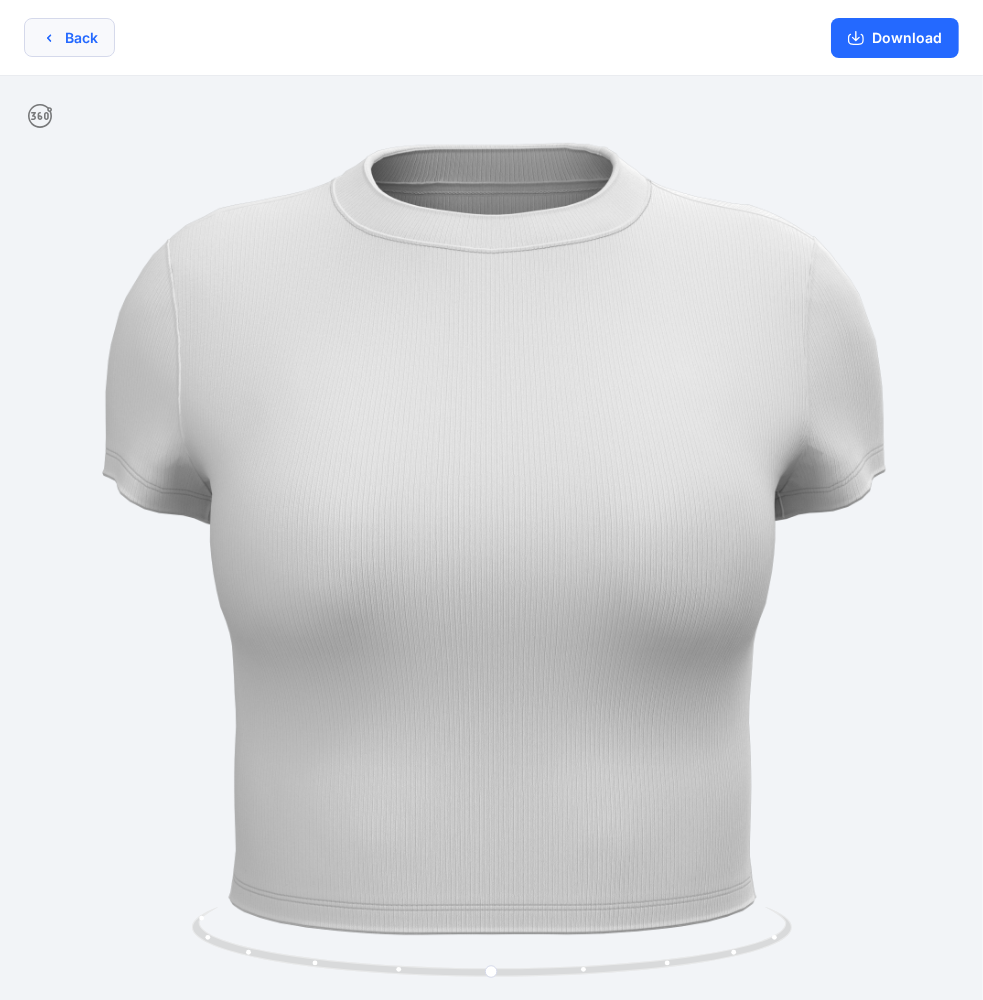 click on "Back" at bounding box center [69, 37] 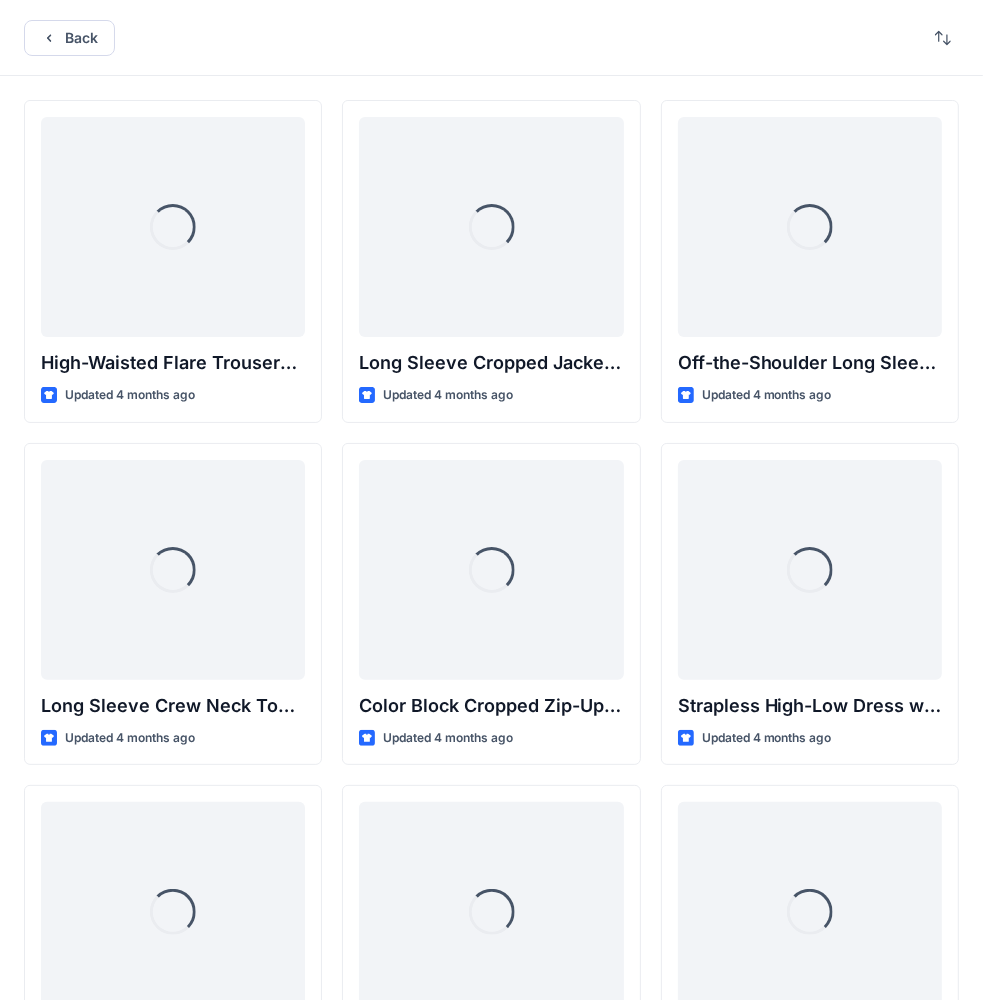 scroll, scrollTop: 10324, scrollLeft: 0, axis: vertical 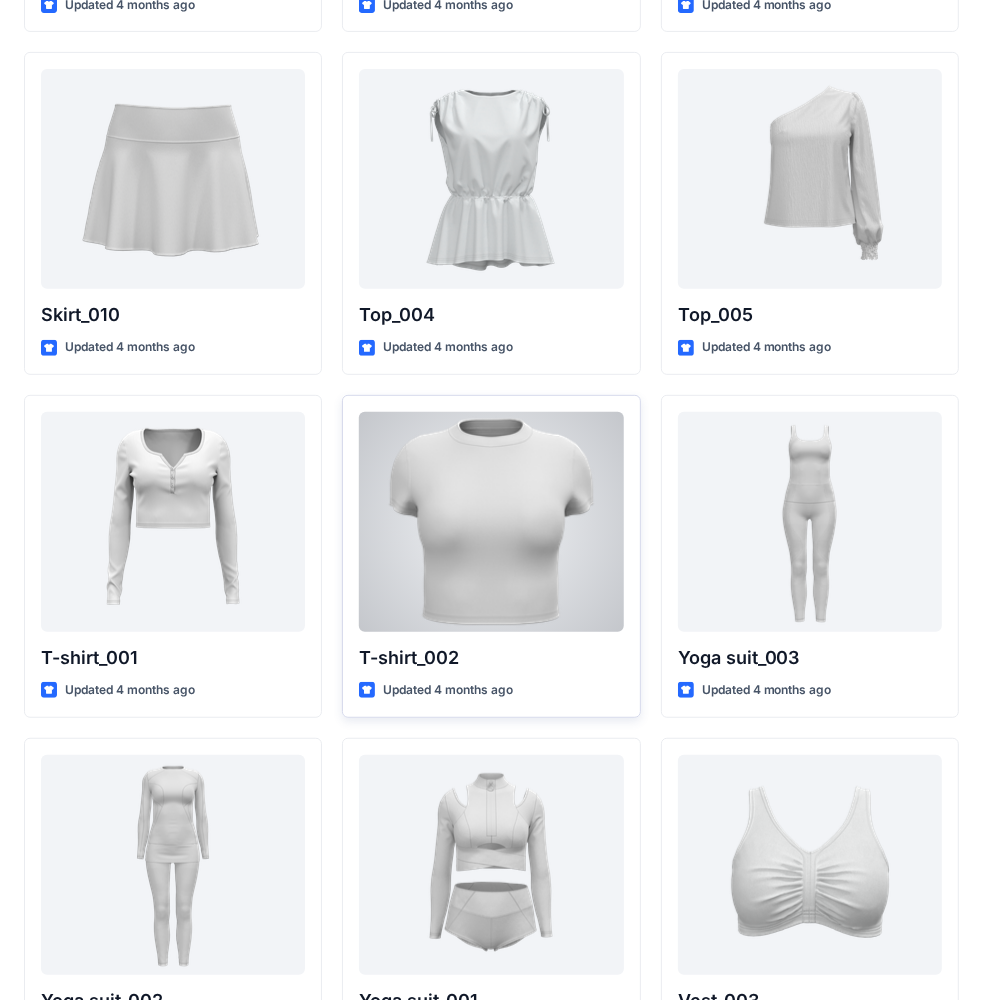 click at bounding box center [491, 522] 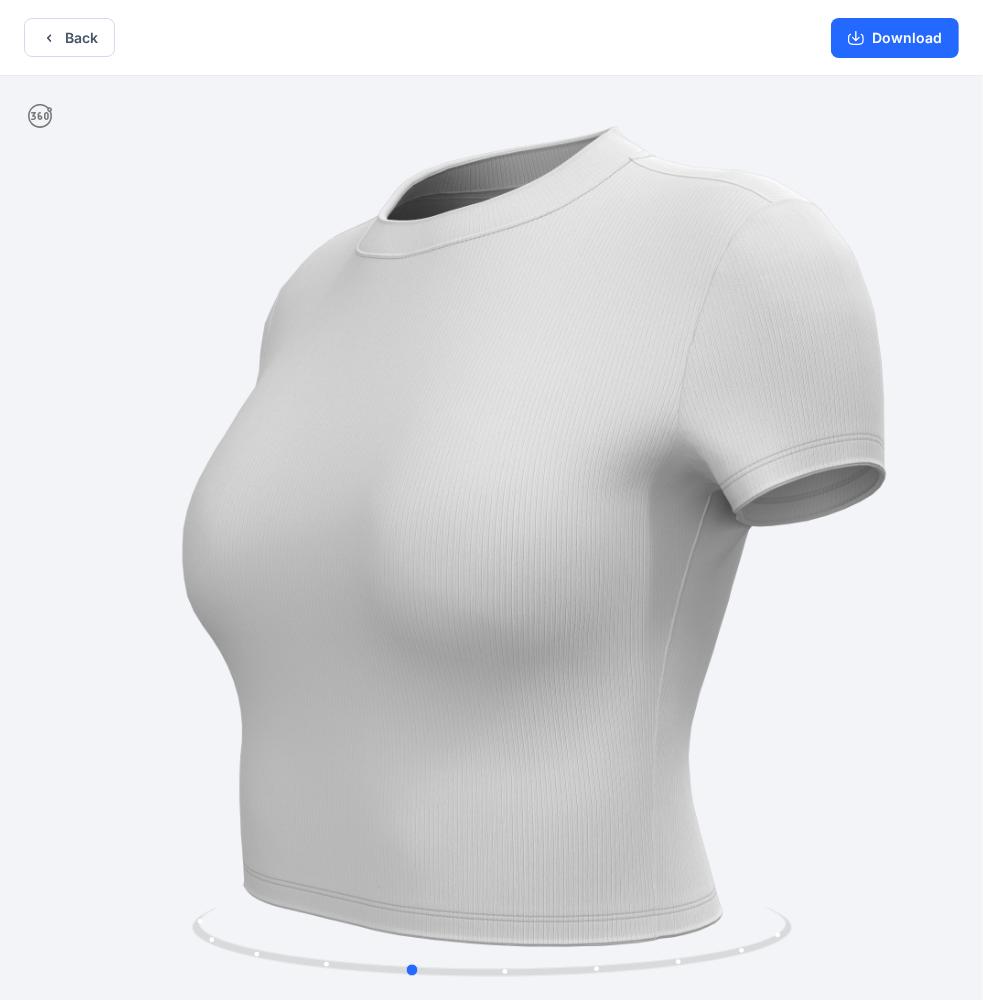 drag, startPoint x: 468, startPoint y: 372, endPoint x: 392, endPoint y: 364, distance: 76.41989 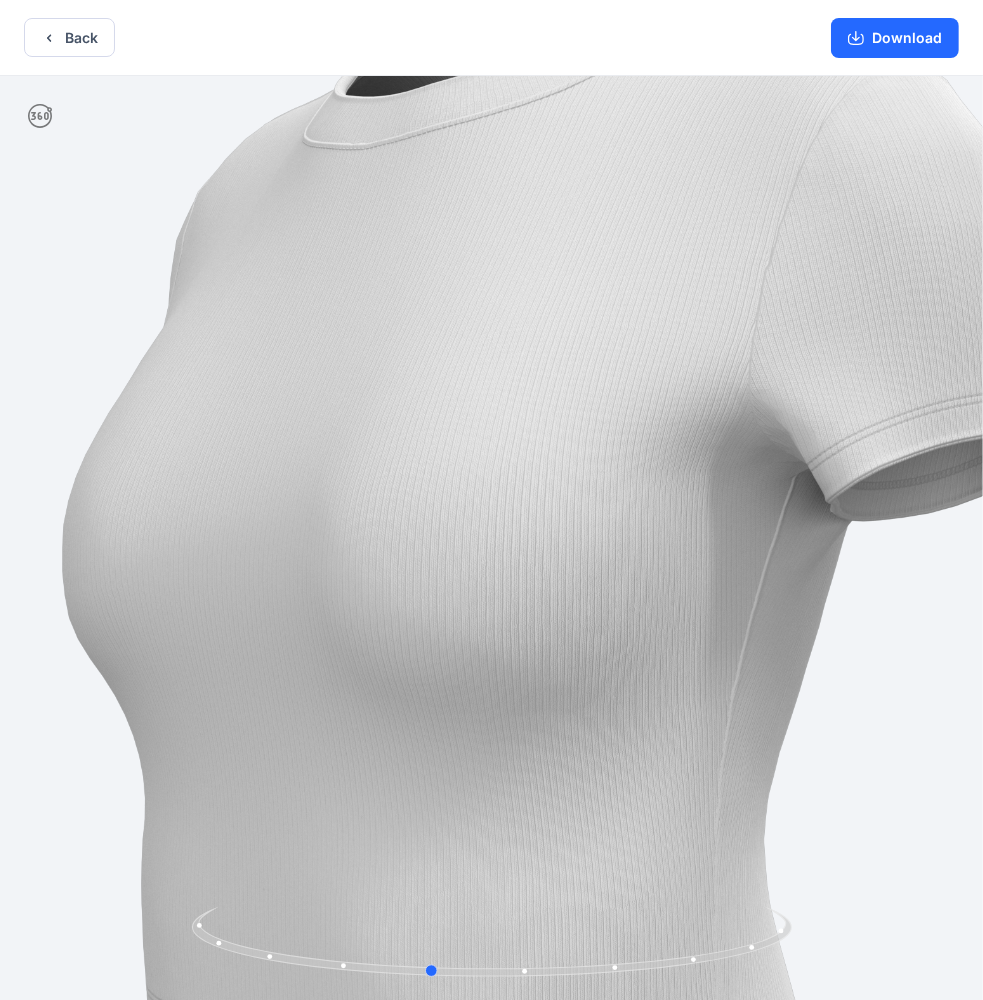drag, startPoint x: 423, startPoint y: 346, endPoint x: 437, endPoint y: 320, distance: 29.529646 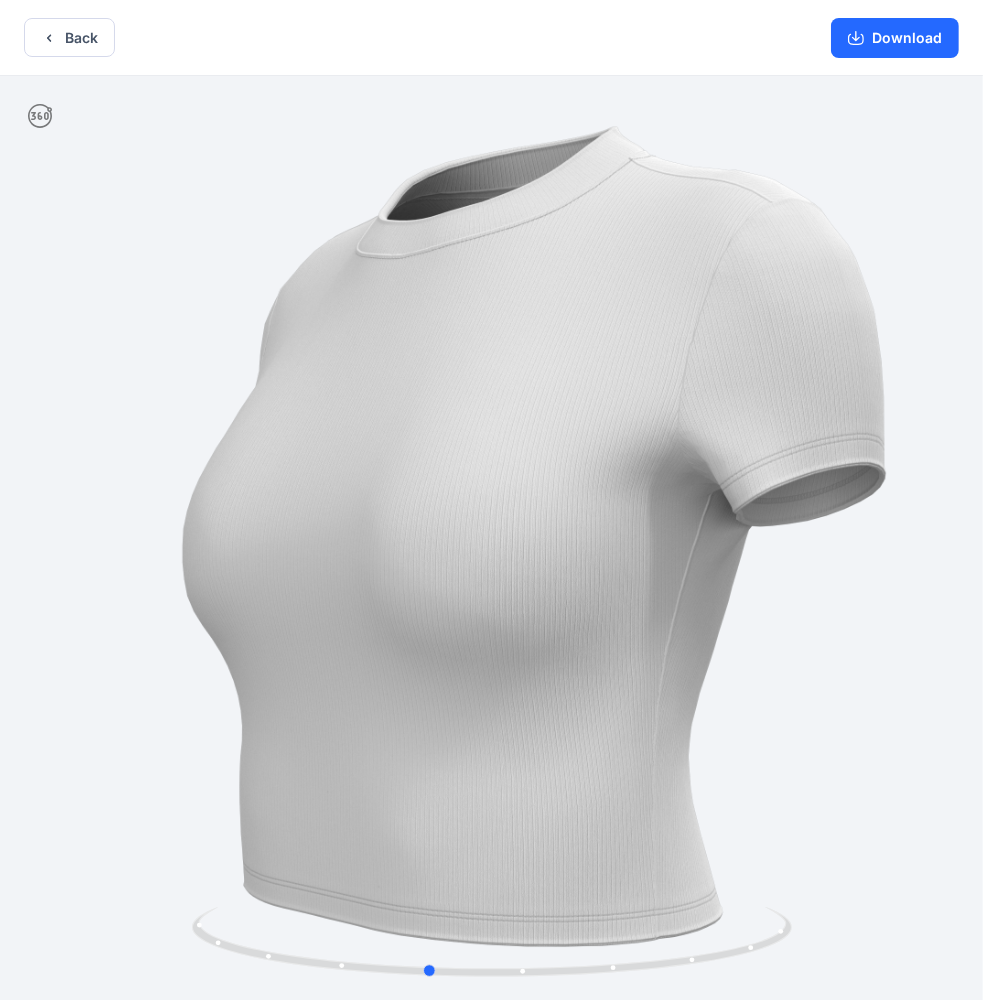 click at bounding box center (491, 540) 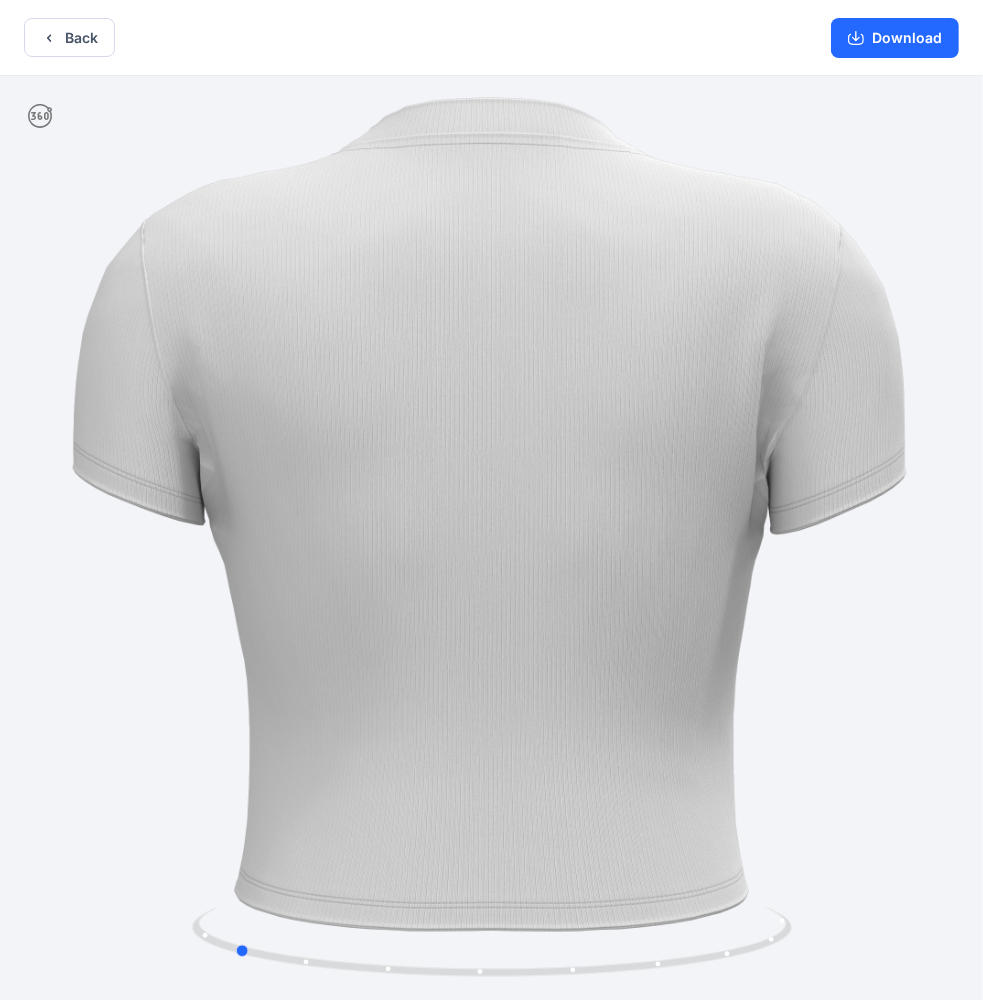 drag, startPoint x: 520, startPoint y: 291, endPoint x: 328, endPoint y: 296, distance: 192.0651 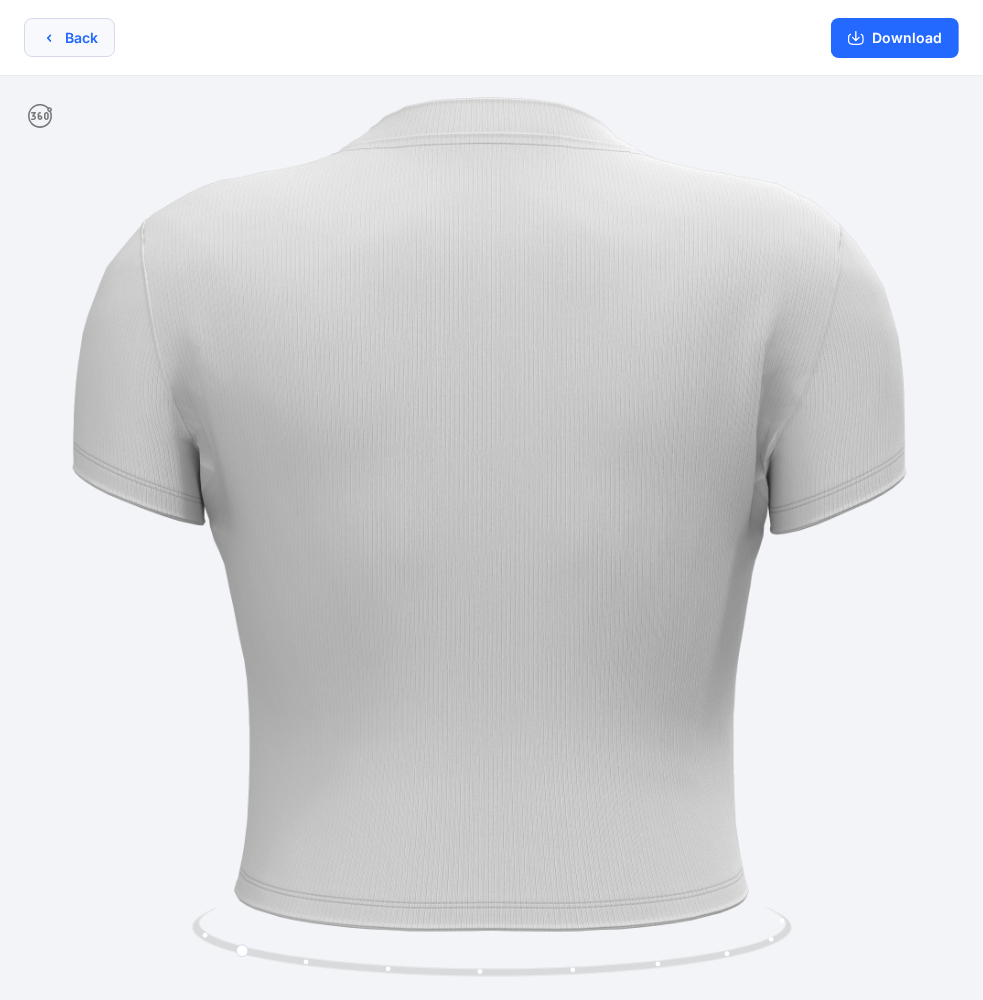 click on "Back" at bounding box center [69, 37] 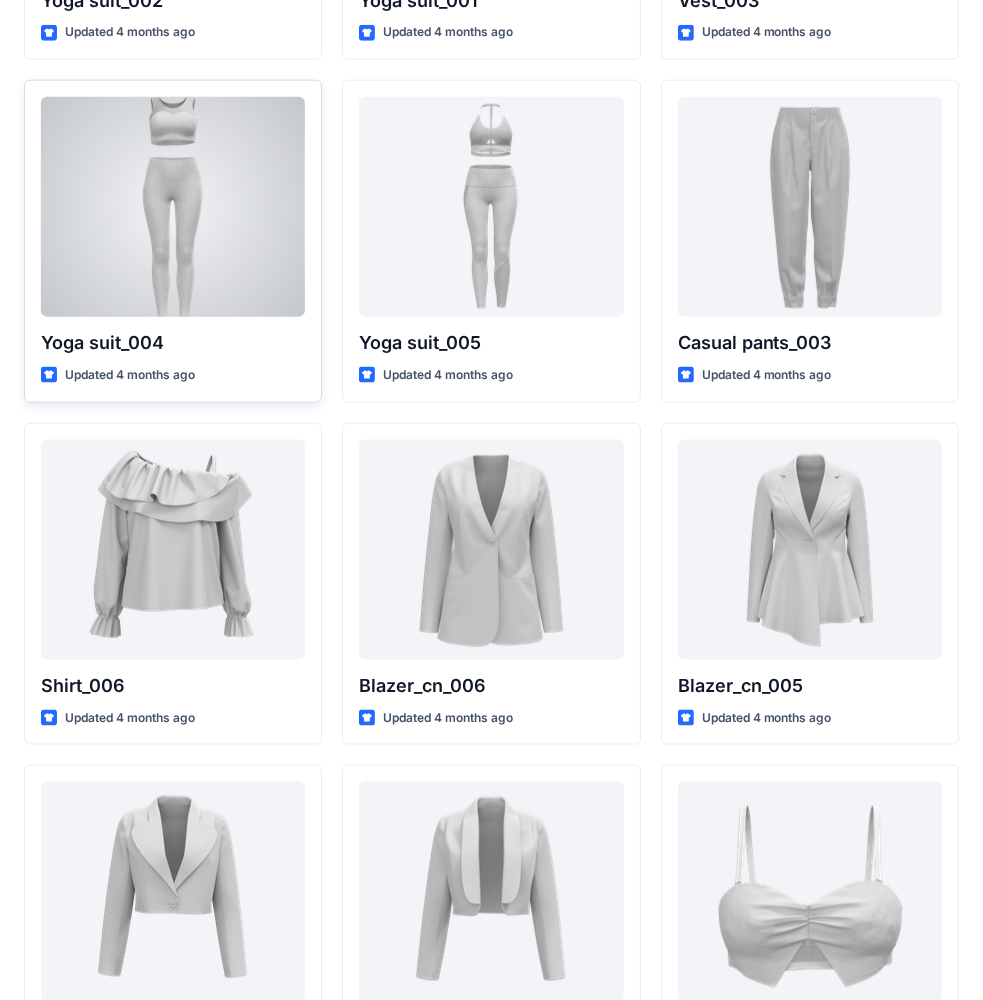 scroll, scrollTop: 10924, scrollLeft: 0, axis: vertical 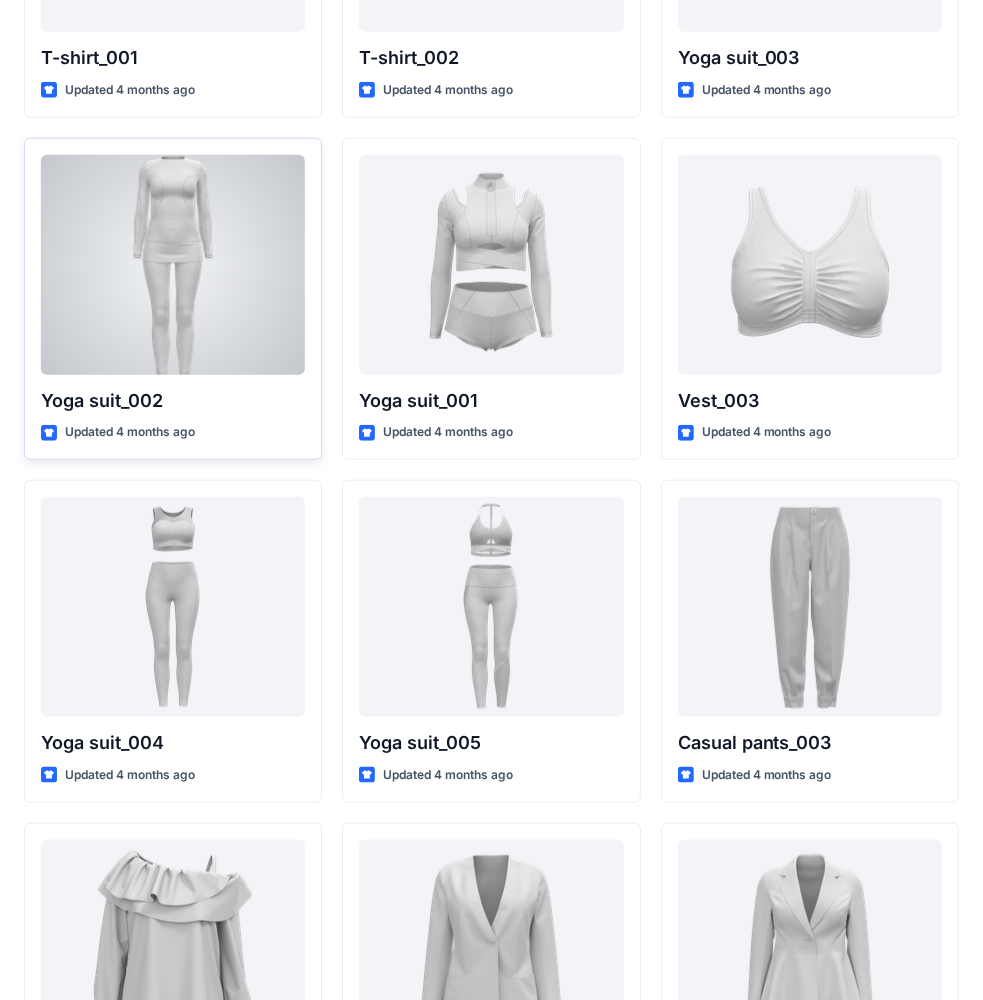 click at bounding box center (173, 265) 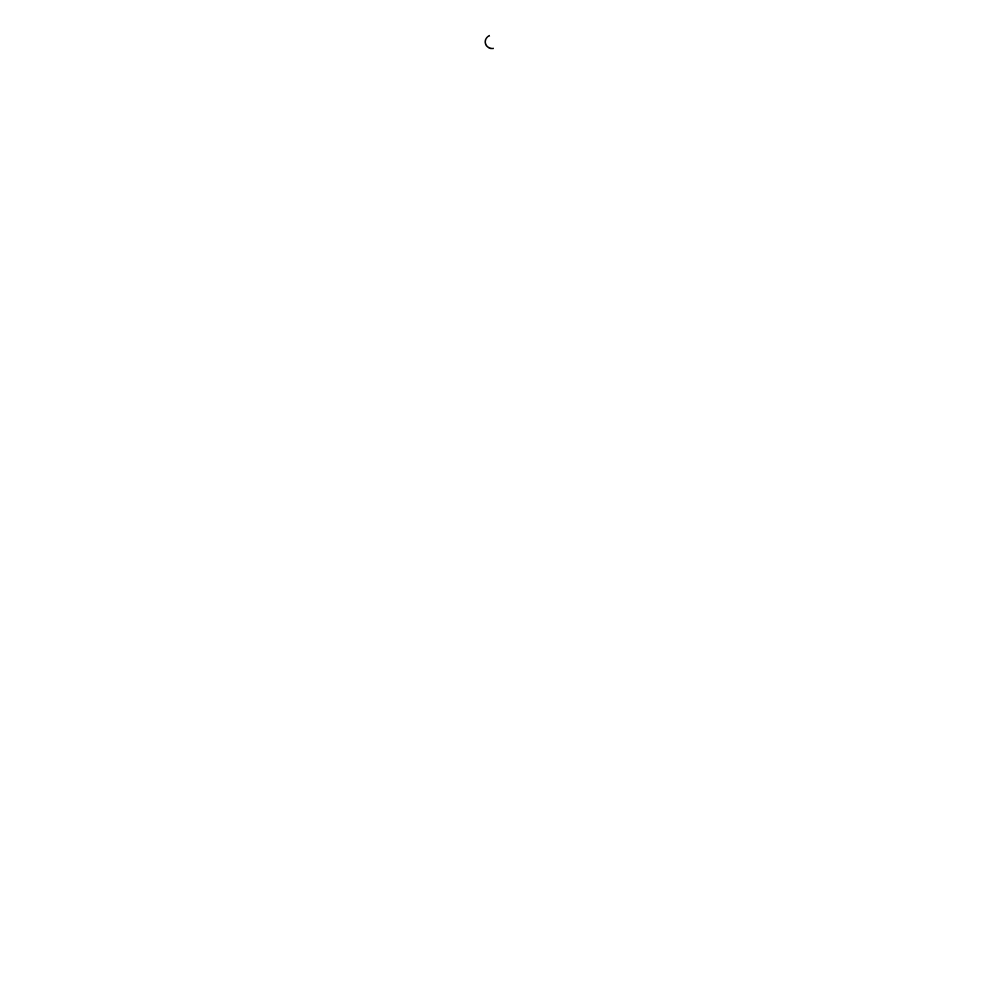 scroll, scrollTop: 0, scrollLeft: 0, axis: both 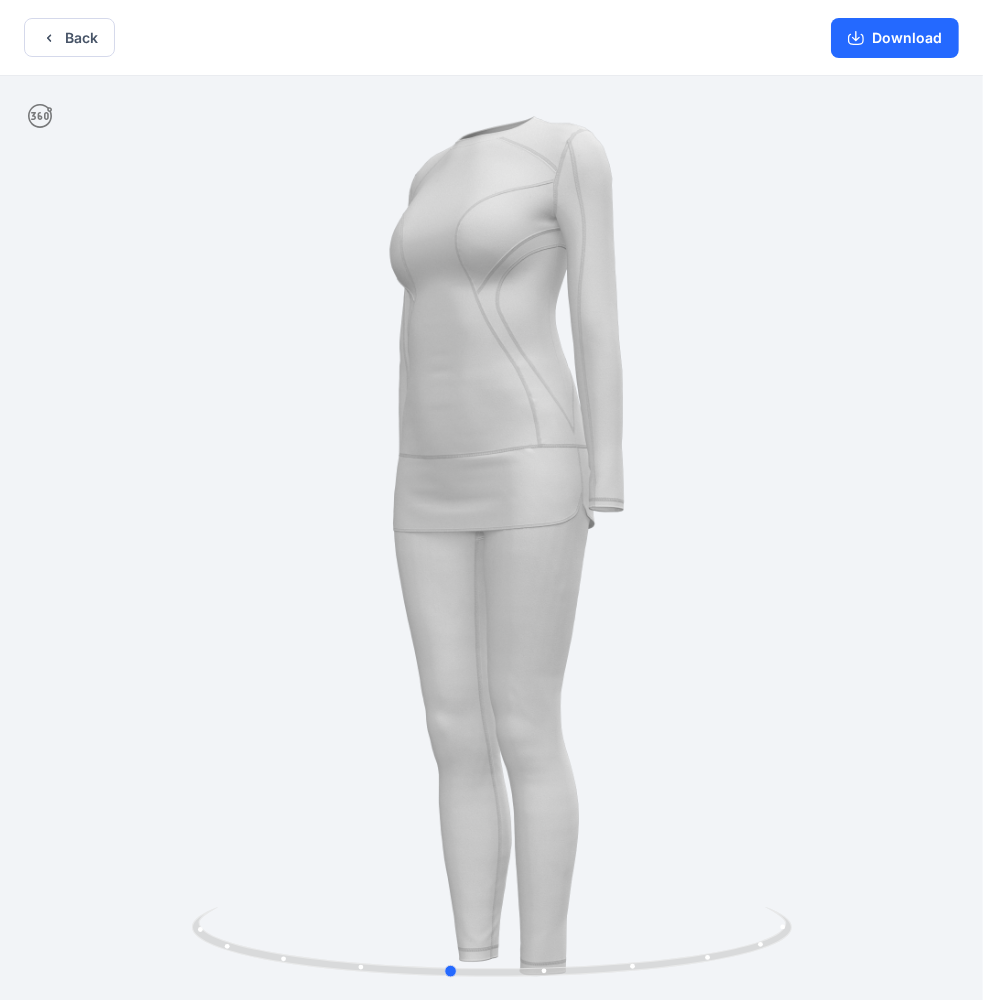 drag, startPoint x: 695, startPoint y: 287, endPoint x: 654, endPoint y: 312, distance: 48.02083 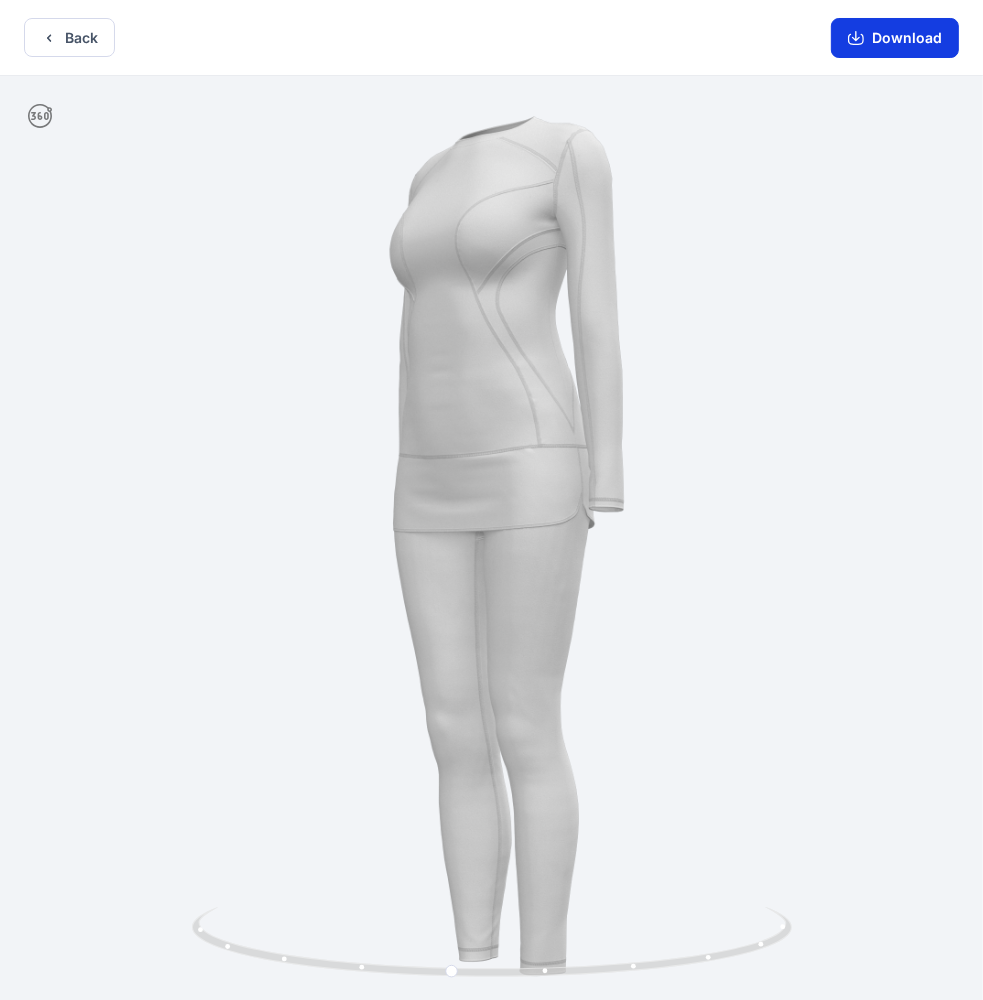 click on "Download" at bounding box center [895, 38] 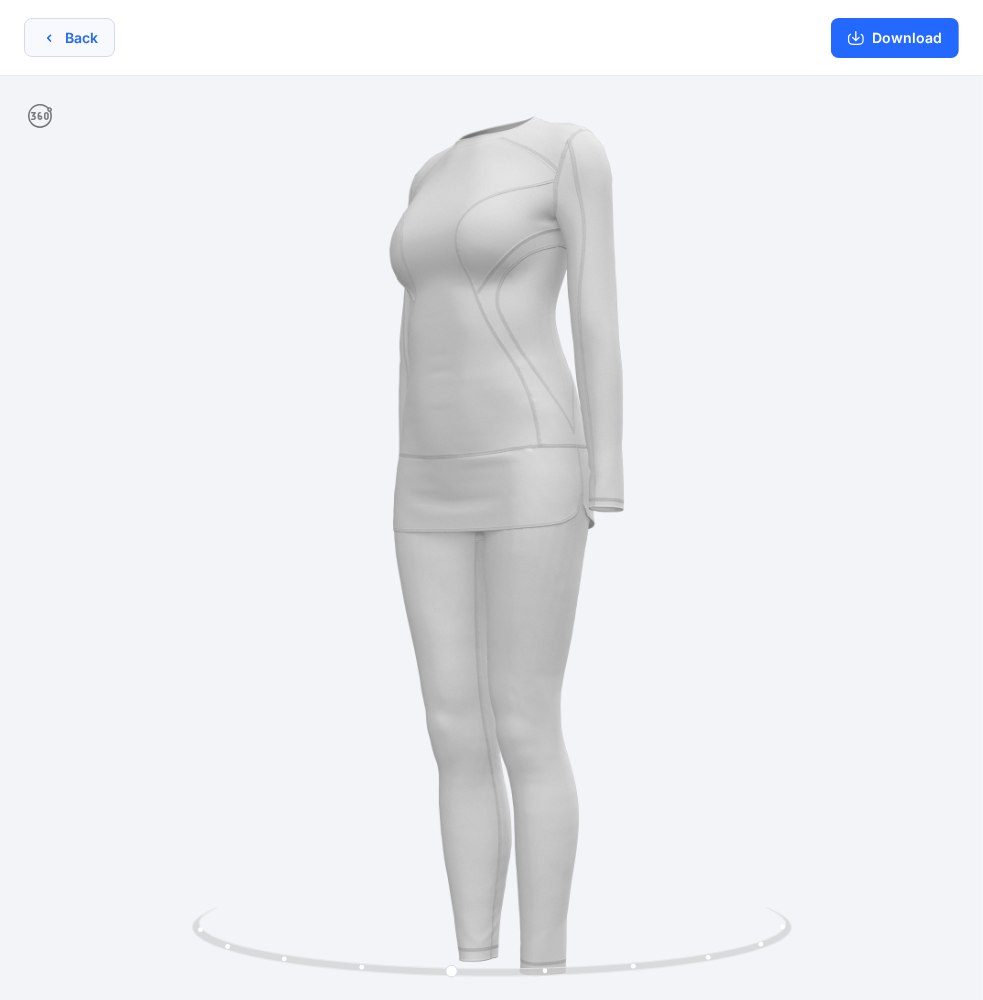 click on "Back" at bounding box center [69, 37] 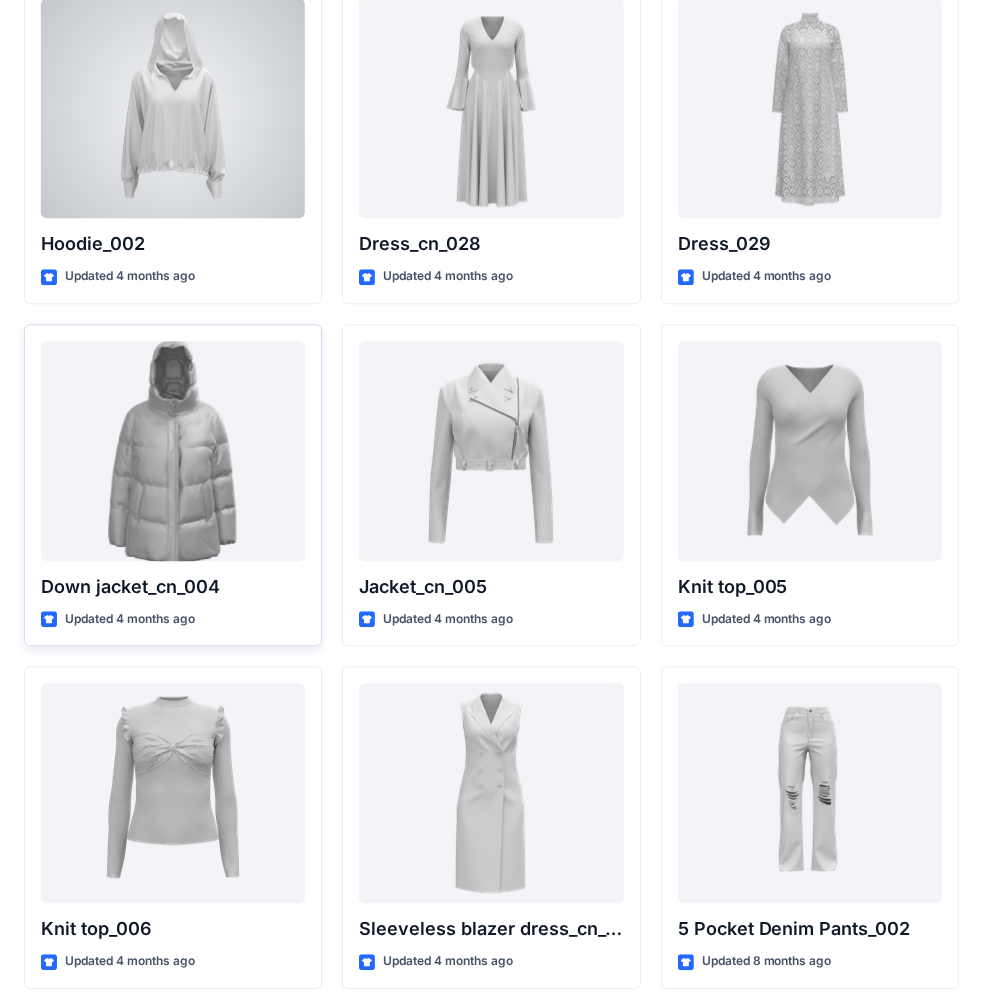scroll, scrollTop: 12862, scrollLeft: 0, axis: vertical 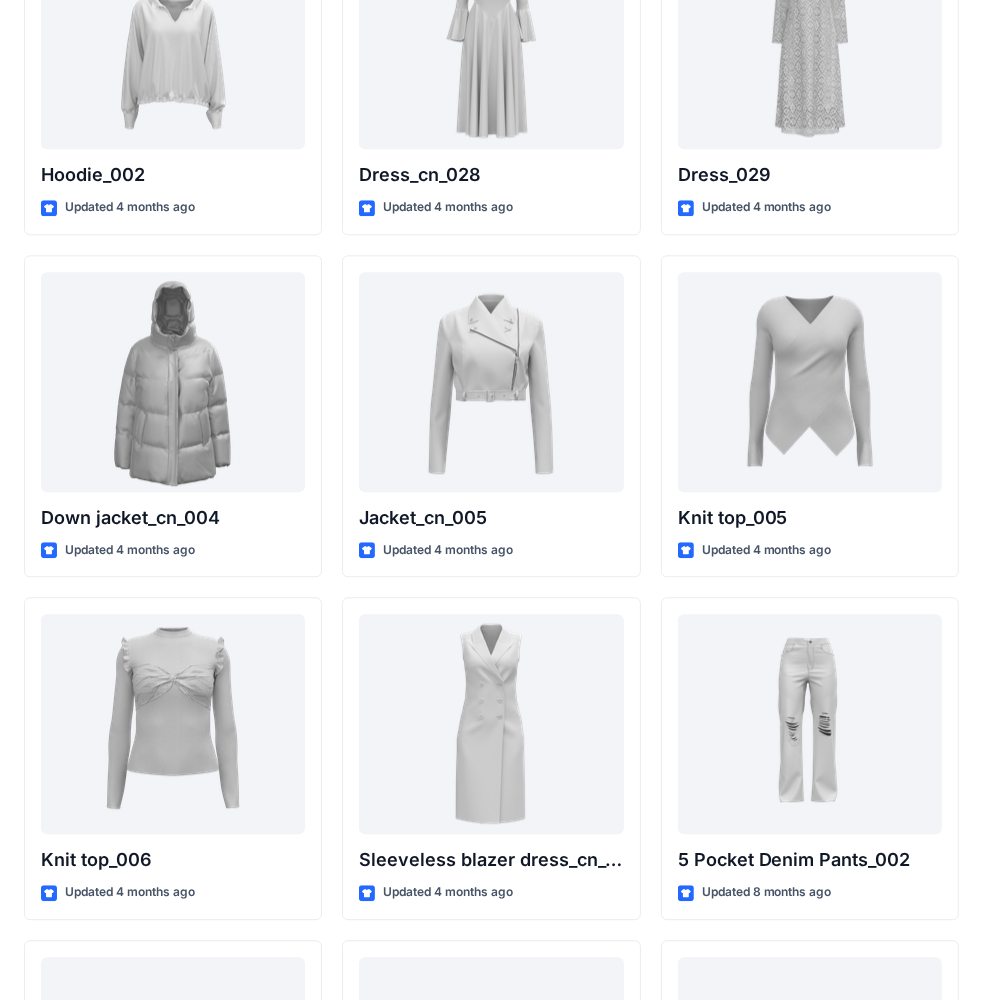 click on "Loading... High-Waisted Flare Trousers with Button Detail Updated [TIME] Loading... Long Sleeve Crew Neck Top with Asymmetrical Tie Detail Updated [TIME] Loading... Long Balloon Sleeve Mini Dress with Wrap Bodice Updated [TIME] Loading... Halter Neck Fitted Mermaid Gown with Keyhole Detail Updated [TIME] Loading... Square Neck Tiered Maxi Dress with Ruffle Sleeves Updated [TIME] Loading... Three-Quarter Sleeve Deep V-Neck Button-Down Top Updated [TIME] Loading... Bandeau Bikini Top with Y-Back Straps and Stitch Detail Updated [TIME] Loading... Hooded Padded Puffer Jacket Updated [TIME] Loading... Long Sleeve Layered Shirt Dress with Drawstring Waist Updated [TIME] Loading... Long Sleeve V-Neck Maxi Dress with Twisted Detail Updated [TIME] Loading... Short Sleeve Collared Mini Dress with Drawstring Waist Updated [TIME] Loading... Zip-Up Hoodie with Pouch Pockets Updated [TIME] Loading... Long Sleeve Collared Jumpsuit with Belt Loading..." at bounding box center (491, -5236) 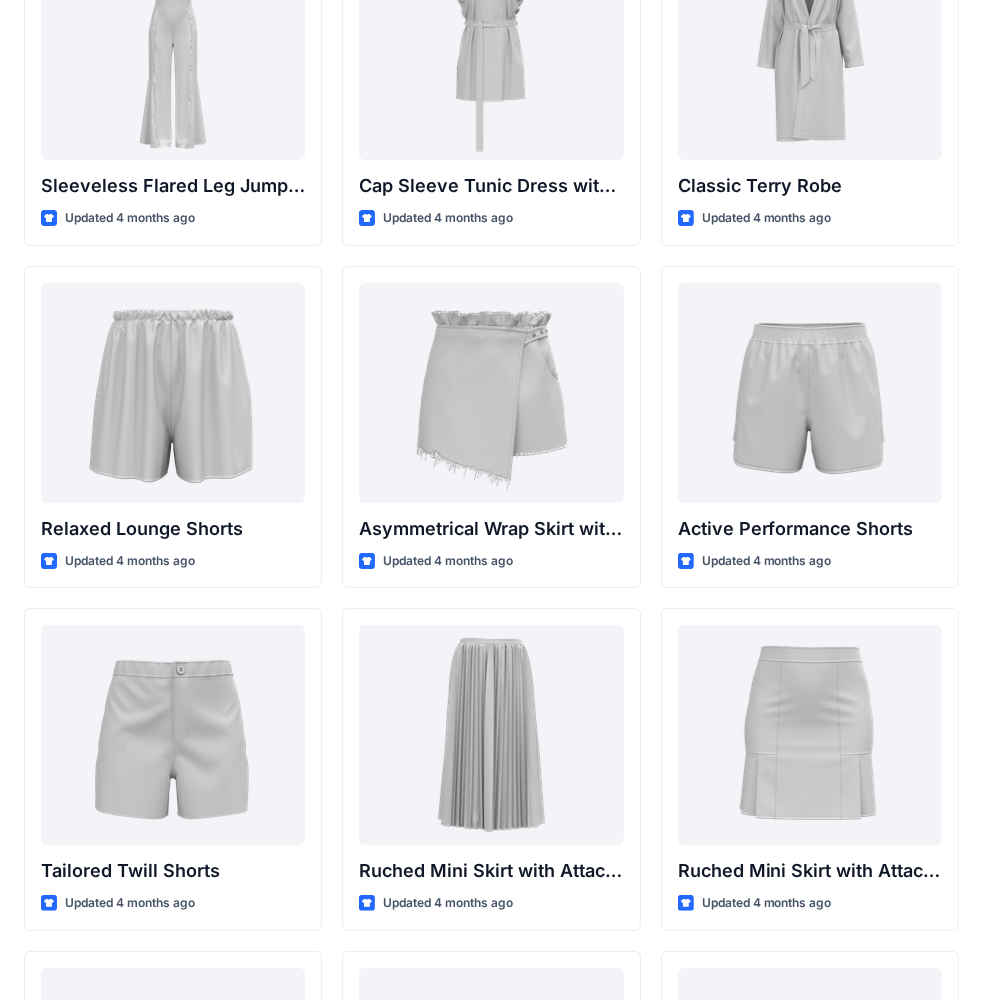 scroll, scrollTop: 4730, scrollLeft: 0, axis: vertical 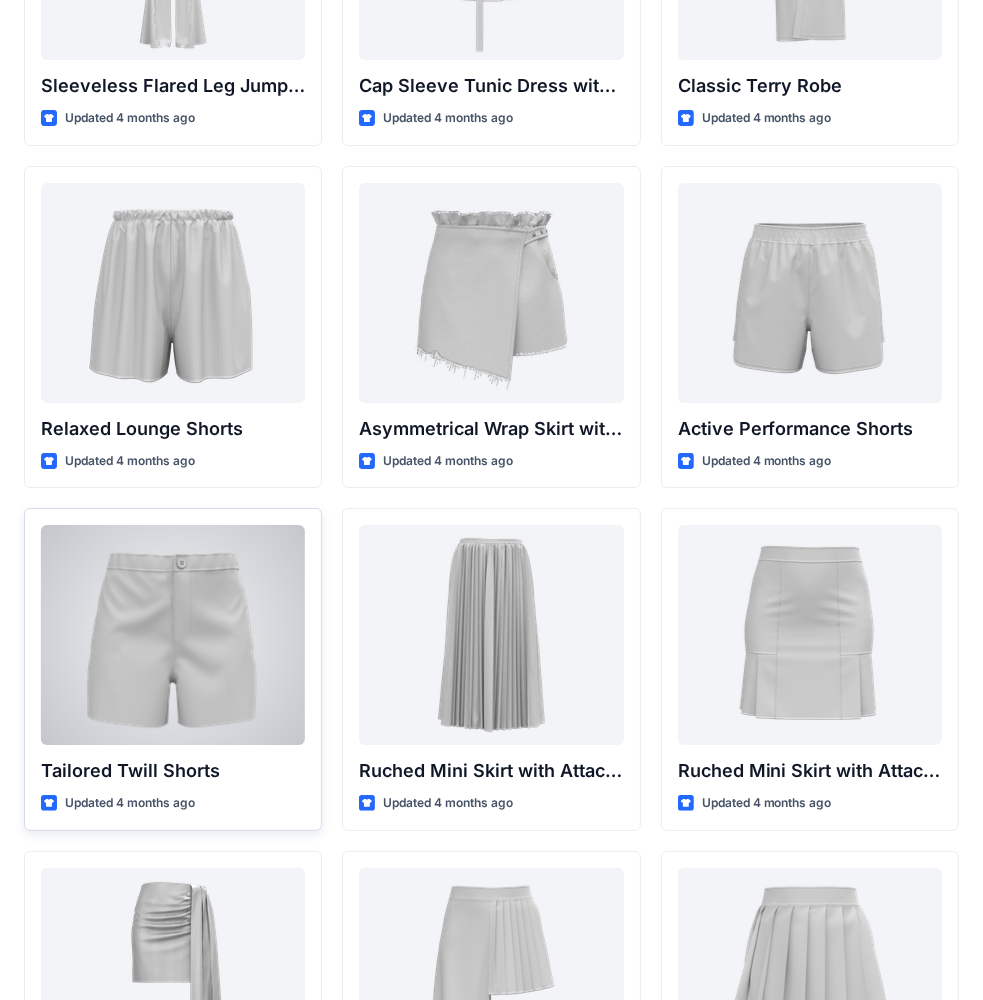 click at bounding box center [173, 635] 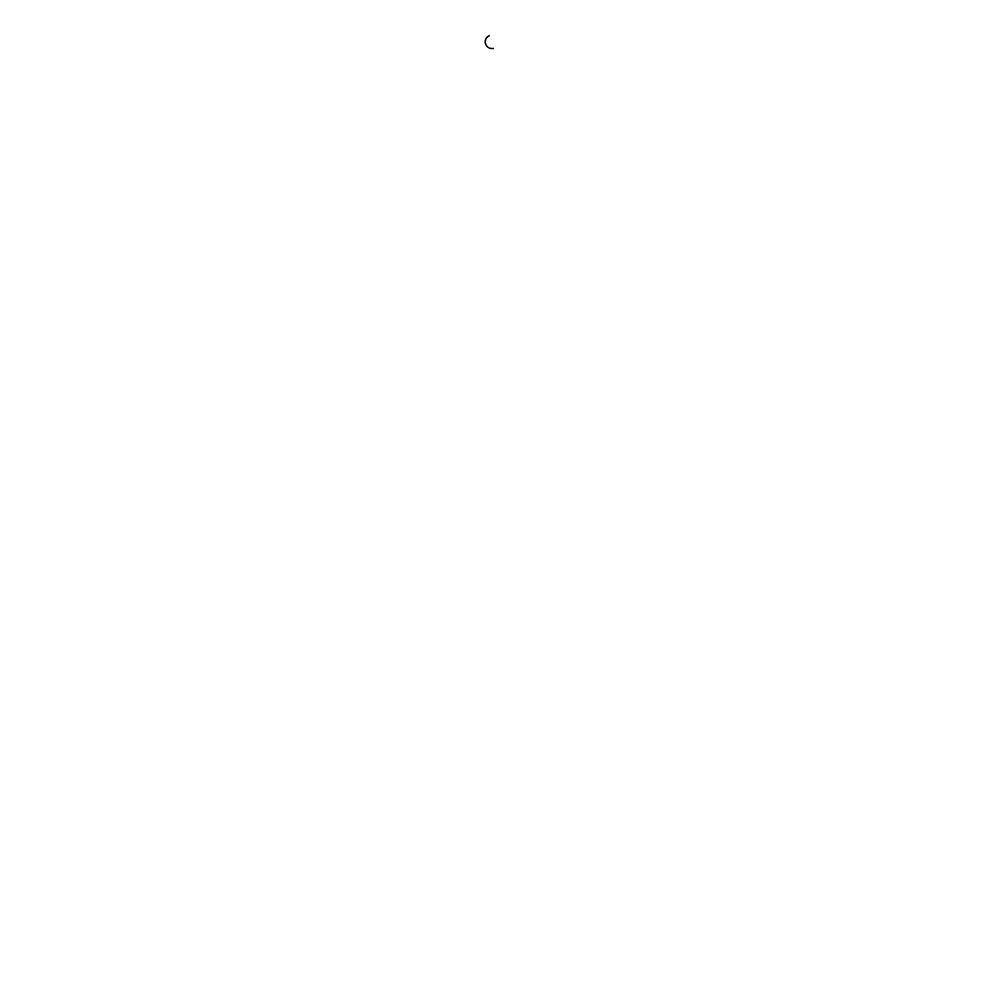 scroll, scrollTop: 0, scrollLeft: 0, axis: both 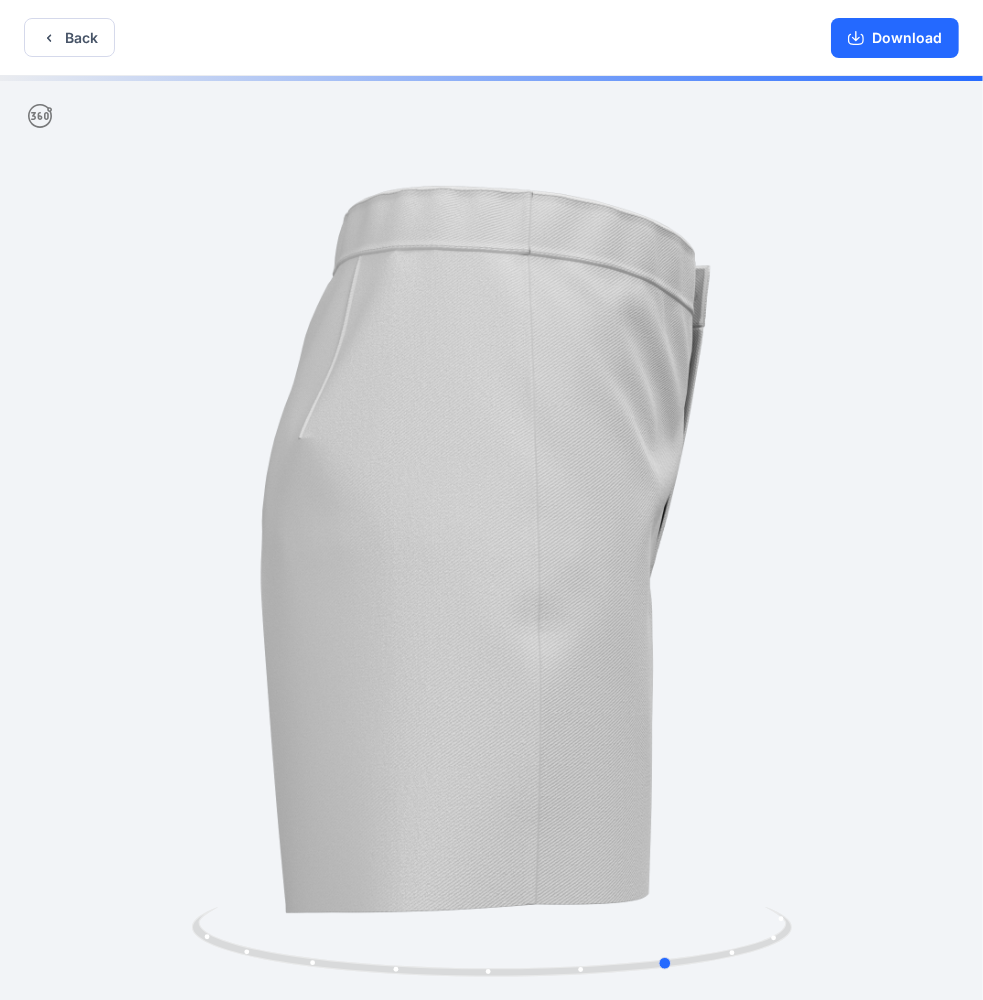 drag, startPoint x: 683, startPoint y: 396, endPoint x: 377, endPoint y: 391, distance: 306.04083 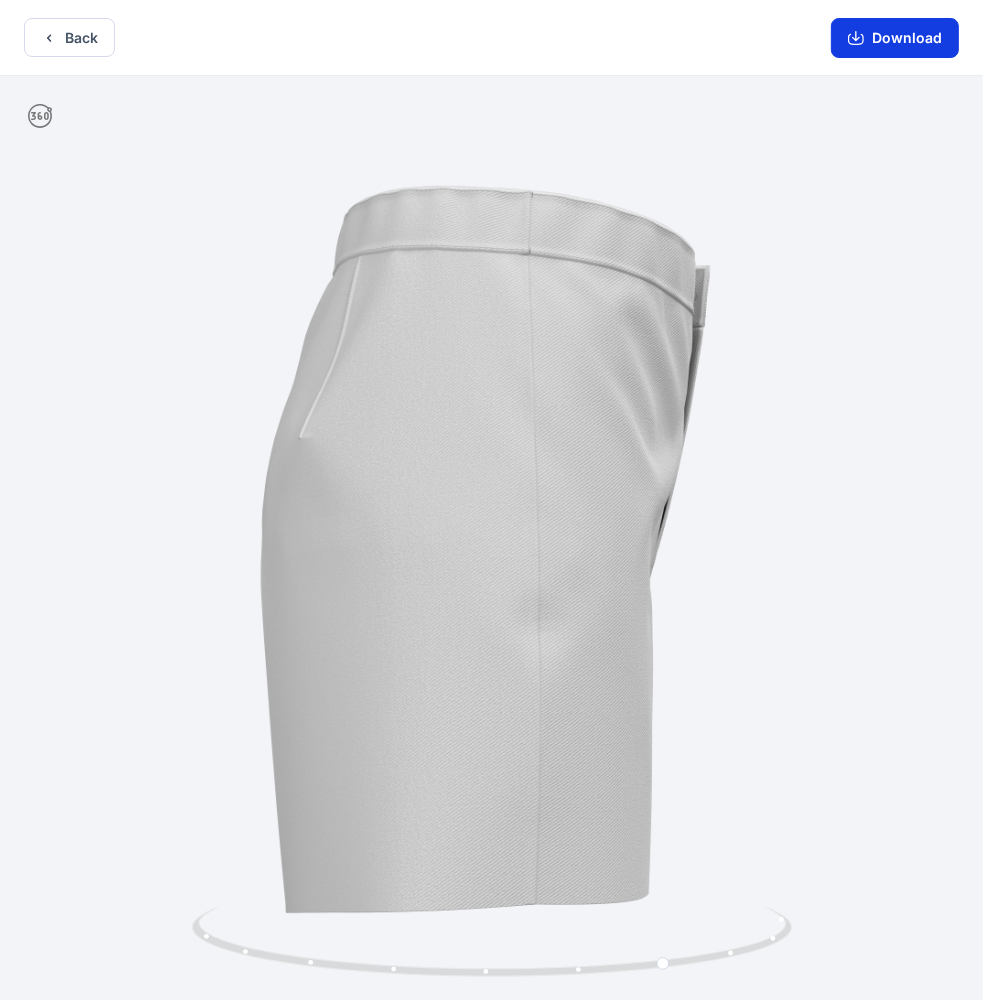 click on "Download" at bounding box center [895, 38] 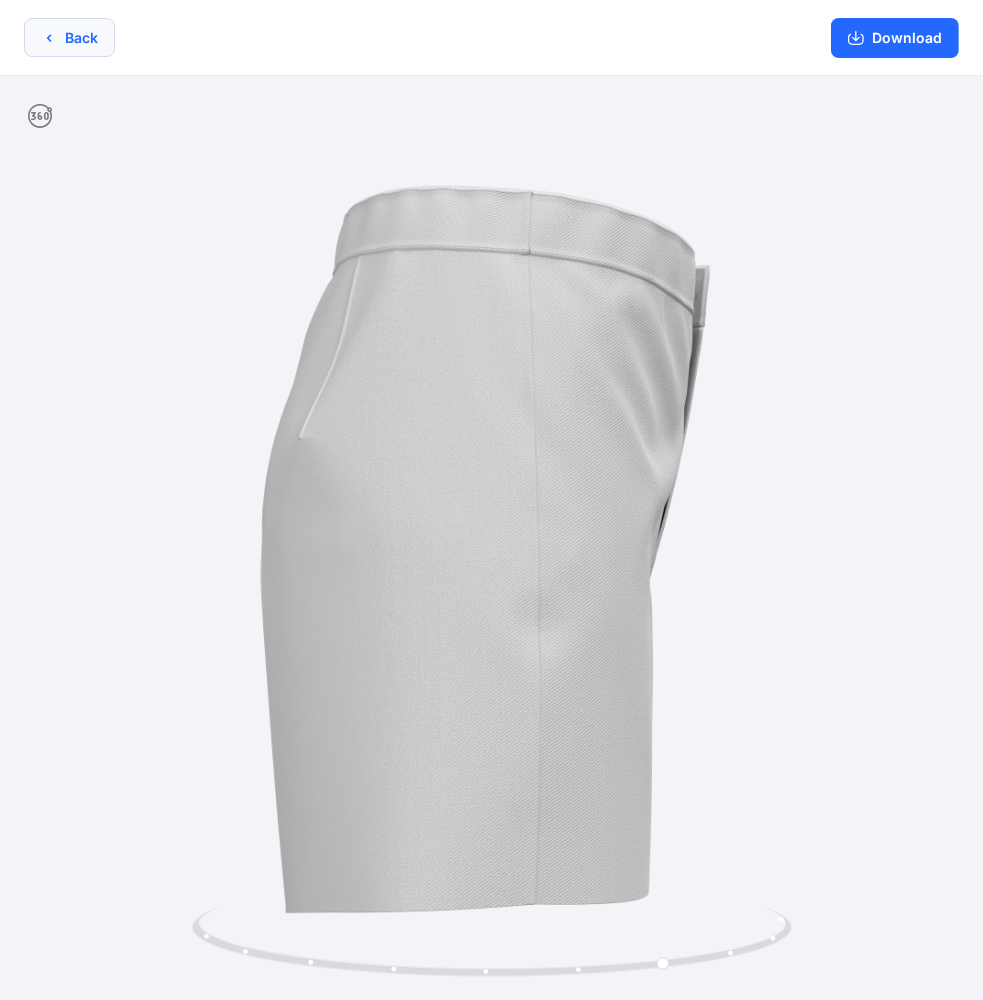 click on "Back" at bounding box center (69, 37) 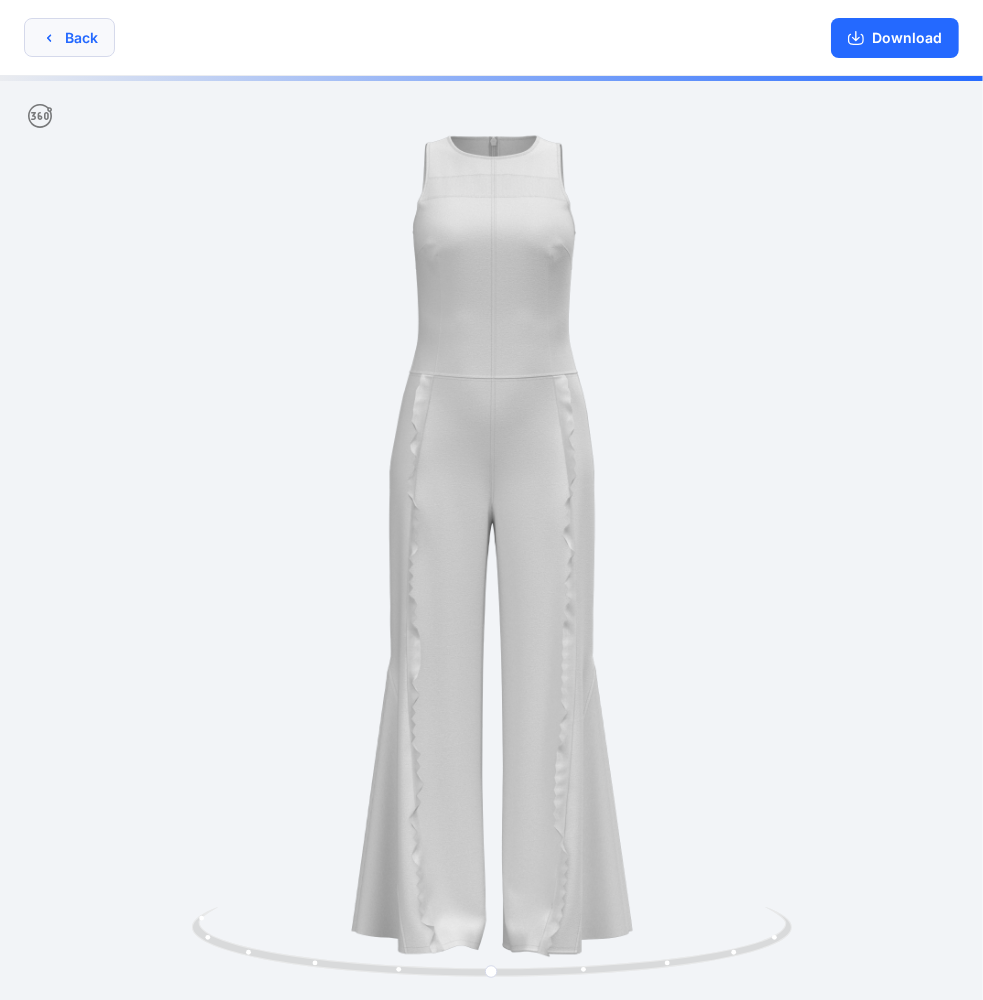 click on "Back" at bounding box center [69, 37] 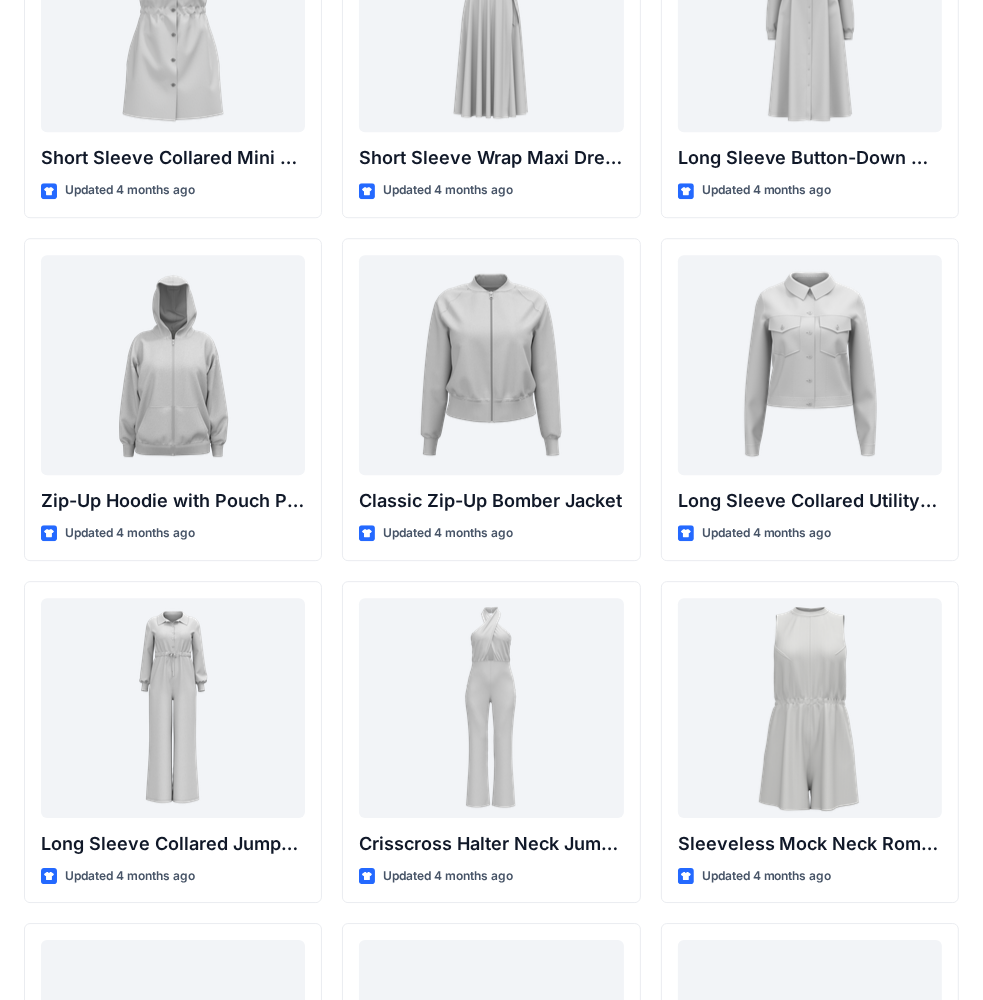 scroll, scrollTop: 3430, scrollLeft: 0, axis: vertical 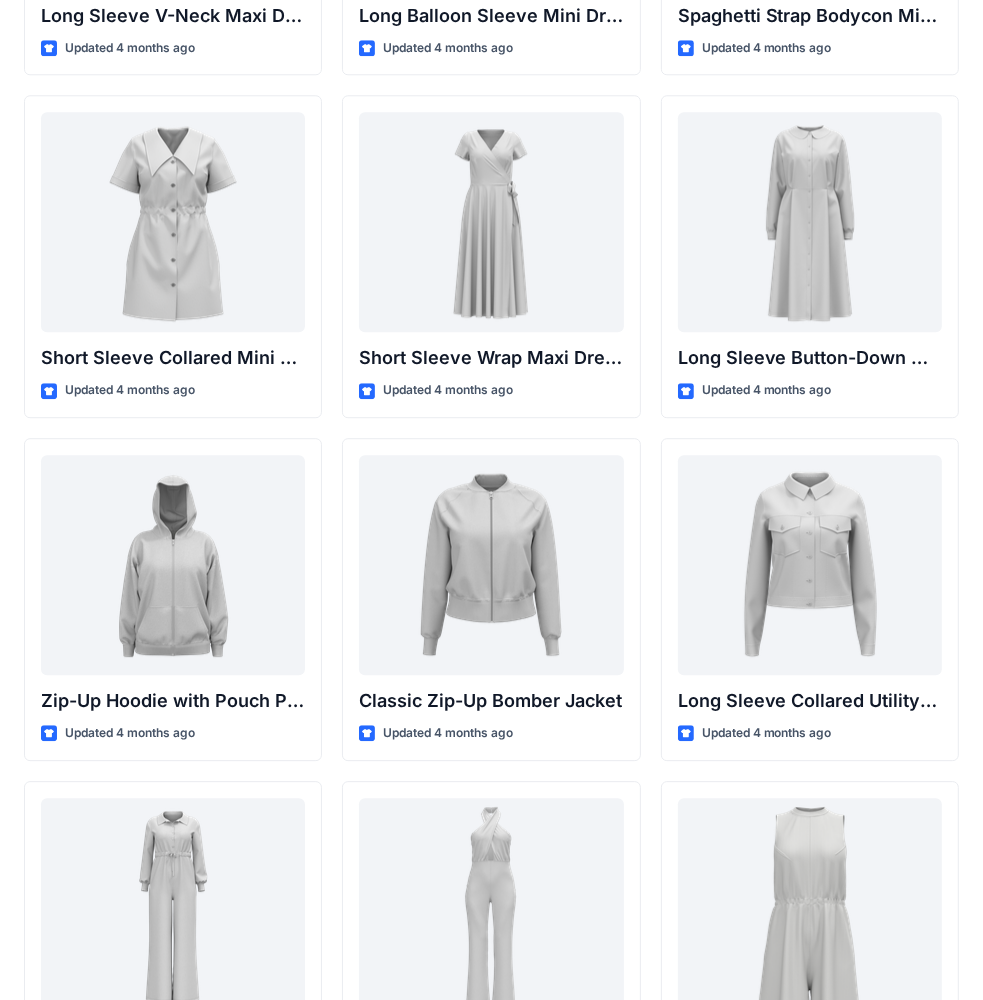 click on "High-Waisted Flare Trousers with Button Detail Updated [TIME] Long Sleeve Crew Neck Top with Asymmetrical Tie Detail Updated [TIME] Long Balloon Sleeve Mini Dress with Wrap Bodice Updated [TIME] Halter Neck Fitted Mermaid Gown with Keyhole Detail Updated [TIME] Square Neck Tiered Maxi Dress with Ruffle Sleeves Updated [TIME] Three-Quarter Sleeve Deep V-Neck Button-Down Top Updated [TIME] Bandeau Bikini Top with Y-Back Straps and Stitch Detail Updated [TIME] Hooded Padded Puffer Jacket Updated [TIME] Long Sleeve Layered Shirt Dress with Drawstring Waist Updated [TIME] Long Sleeve V-Neck Maxi Dress with Twisted Detail Updated [TIME] Short Sleeve Collared Mini Dress with Drawstring Waist Updated [TIME] Zip-Up Hoodie with Pouch Pockets Updated [TIME] Long Sleeve Collared Jumpsuit with Belt Updated [TIME] Sleeveless Flared Leg Jumpsuit Updated [TIME] Relaxed Lounge Shorts Updated [TIME] Tailored Twill Shorts Jeans_003 Glove" at bounding box center (491, 4881) 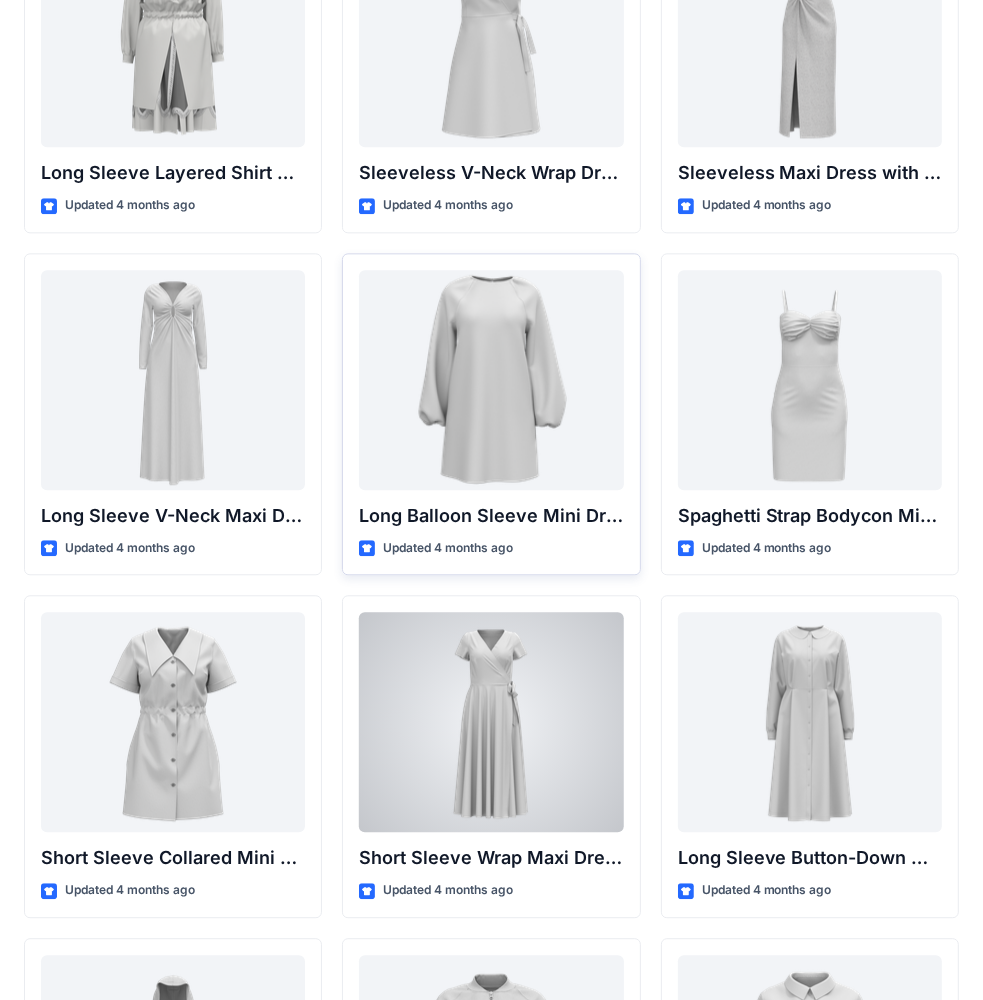 scroll, scrollTop: 2830, scrollLeft: 0, axis: vertical 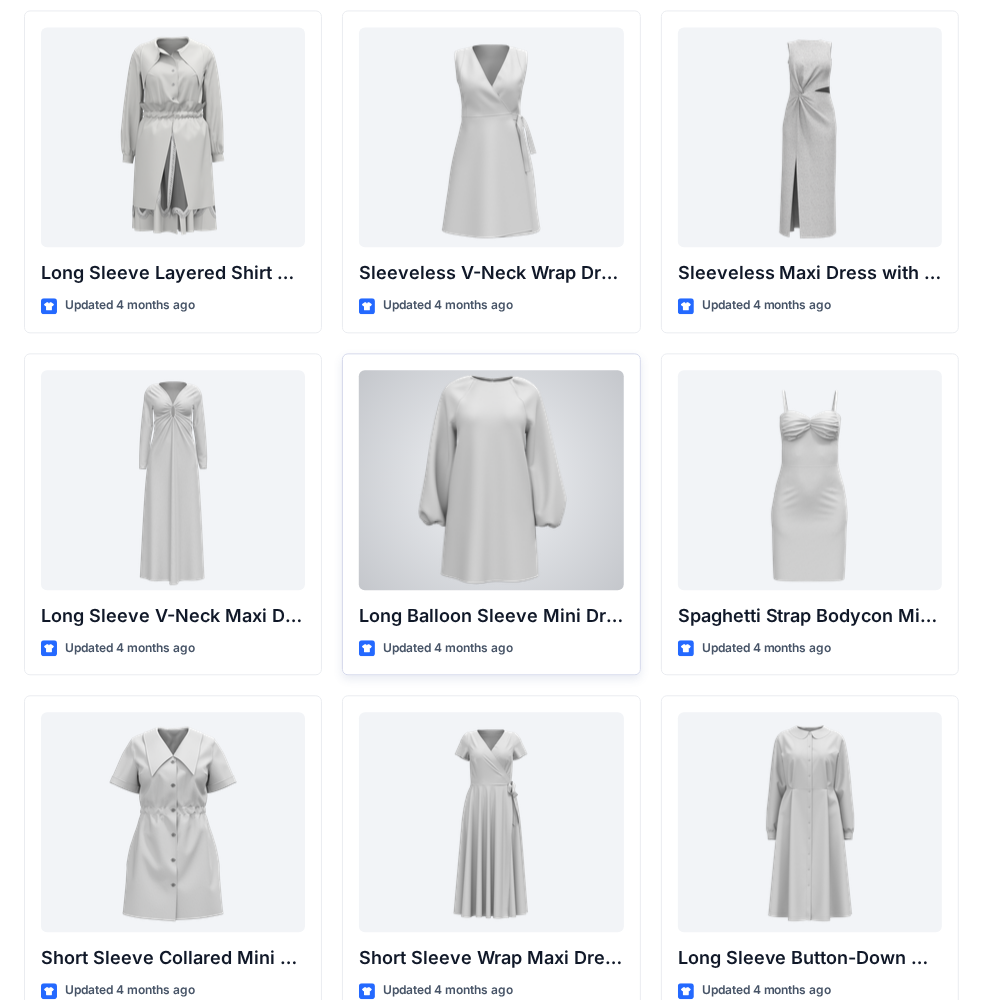 click at bounding box center [491, 480] 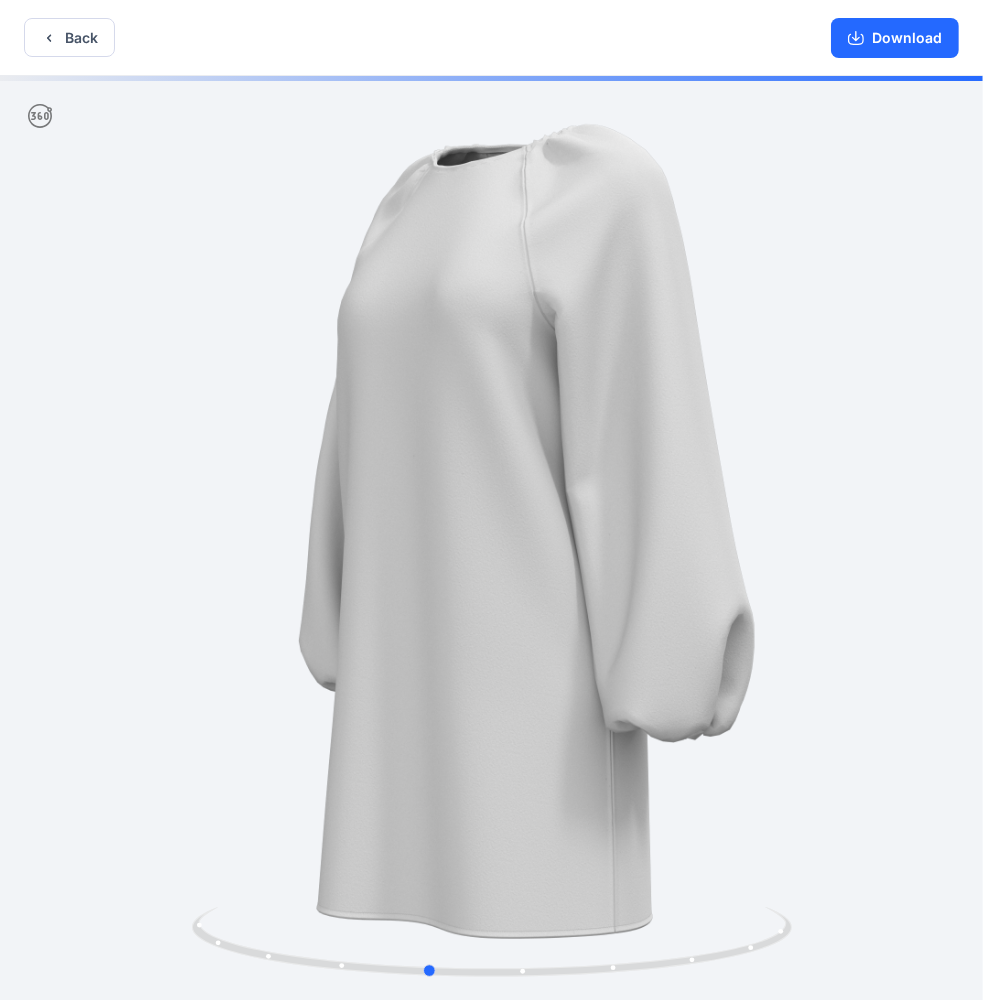 drag, startPoint x: 634, startPoint y: 336, endPoint x: 637, endPoint y: 368, distance: 32.140316 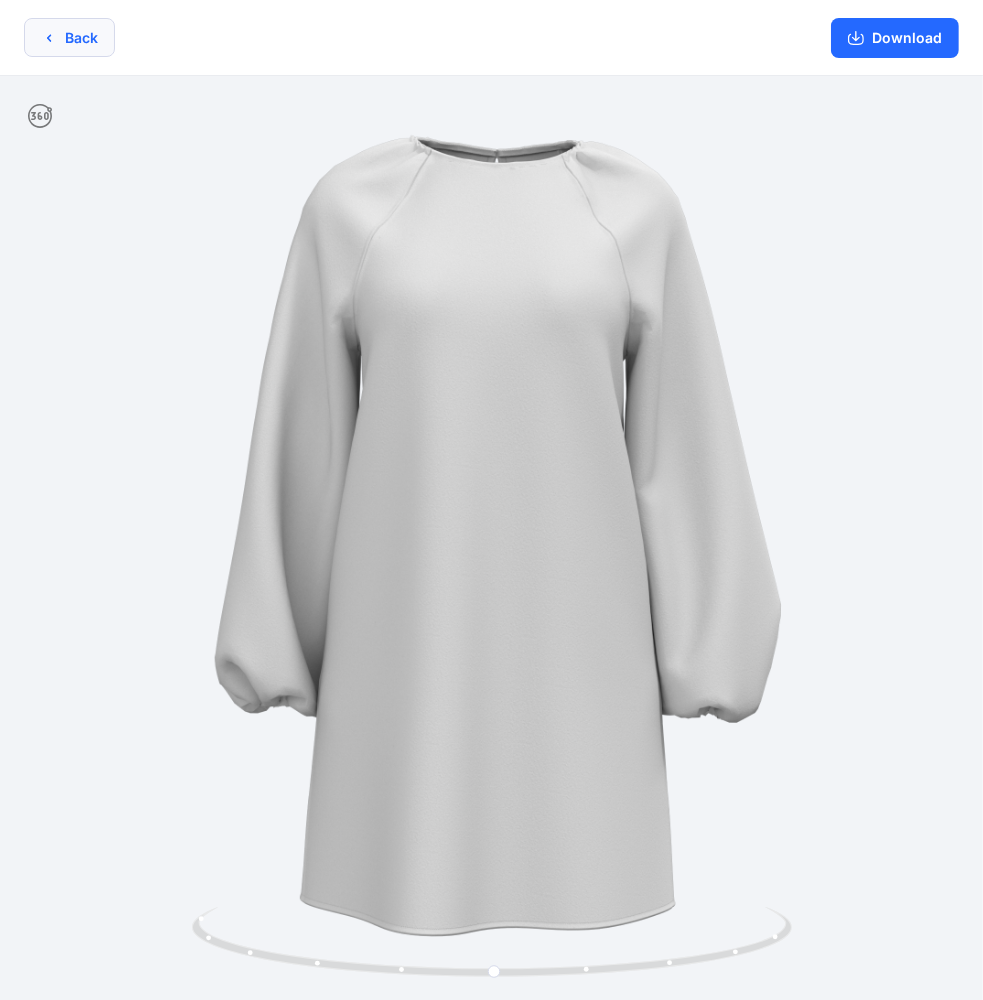 click on "Back" at bounding box center [69, 37] 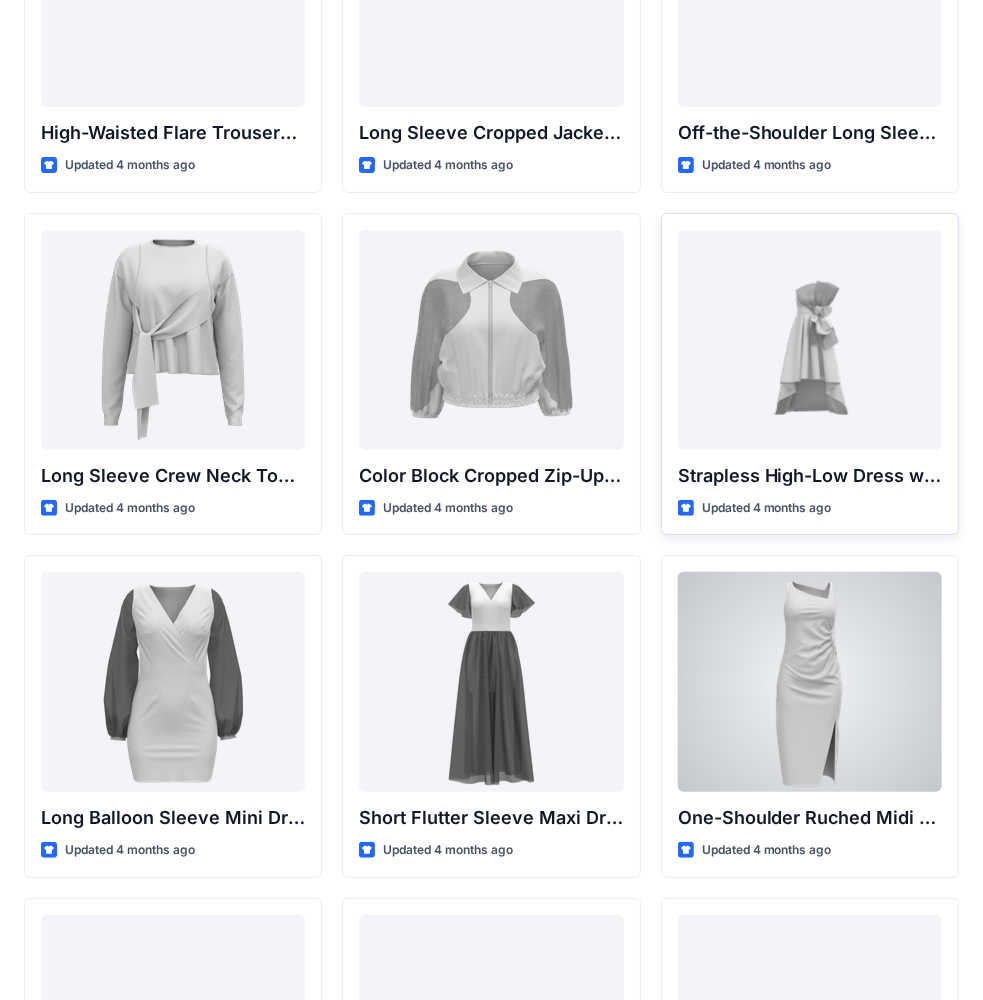 scroll, scrollTop: 0, scrollLeft: 0, axis: both 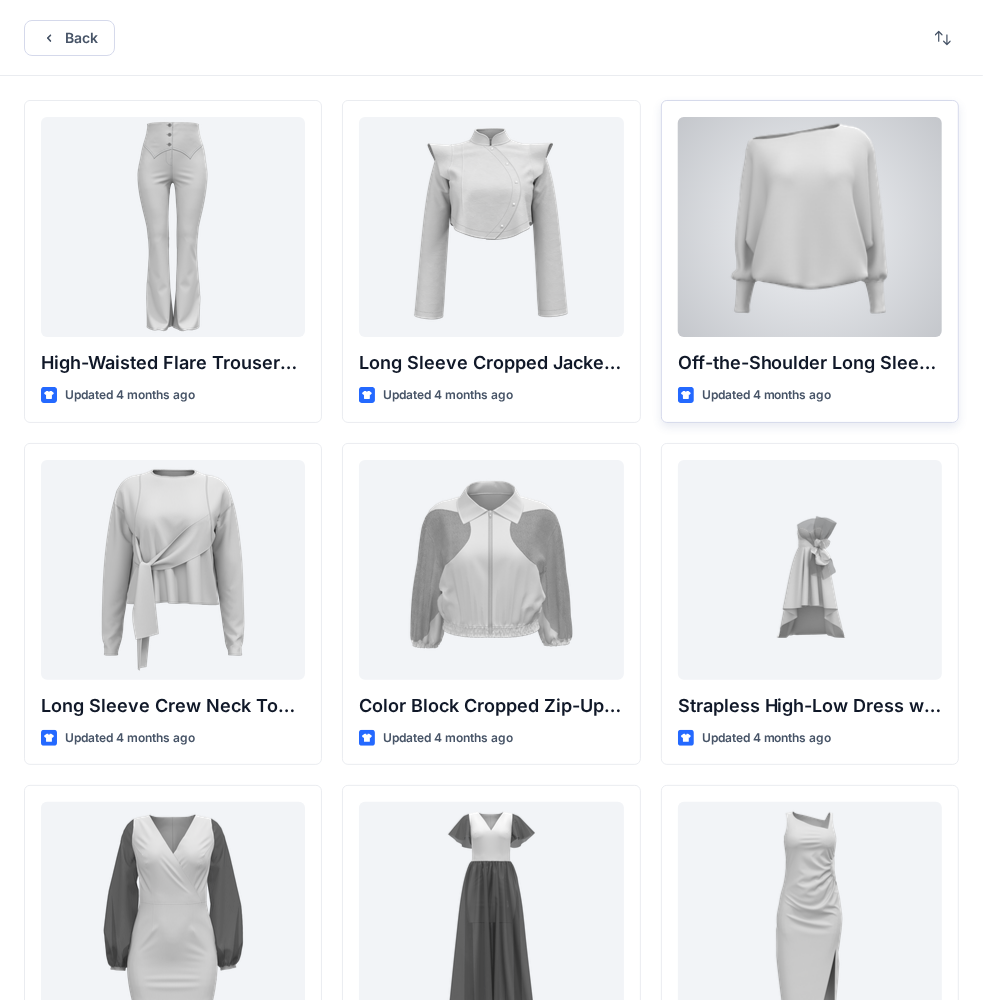 click at bounding box center (810, 227) 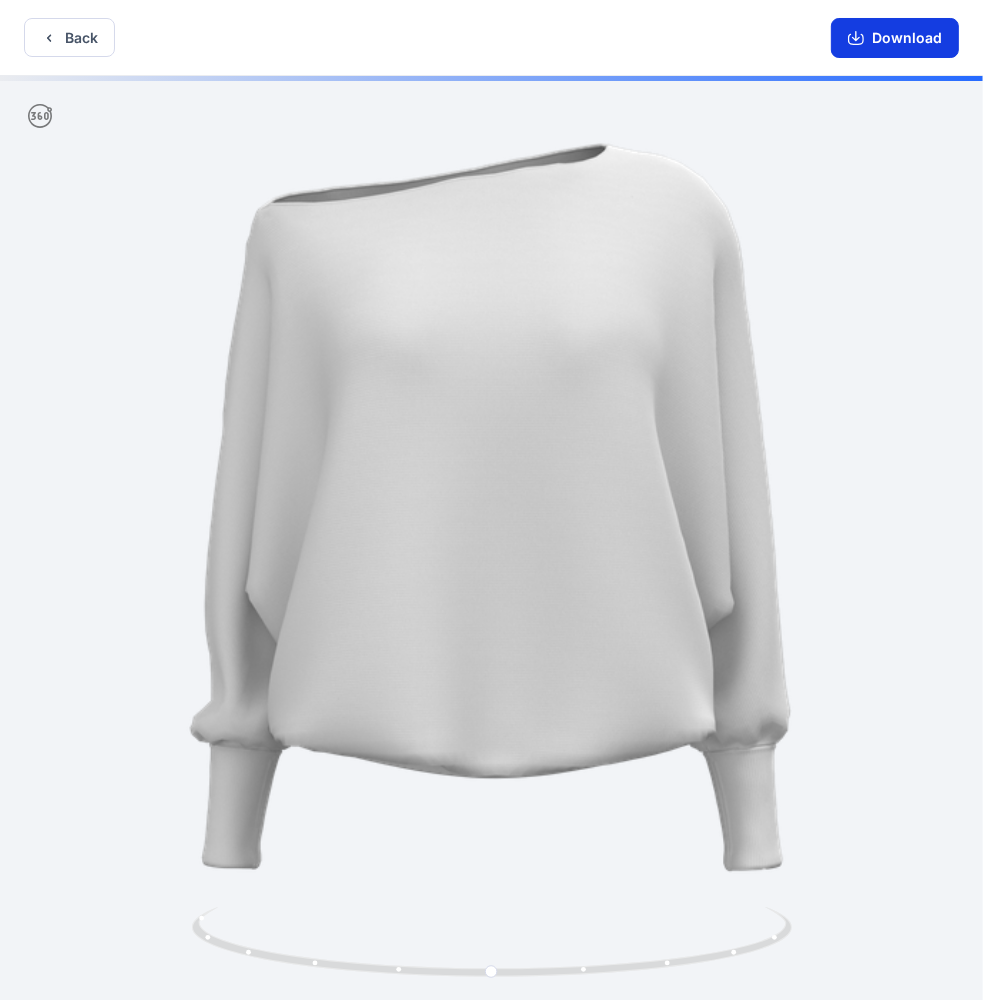 click on "Download" at bounding box center (895, 38) 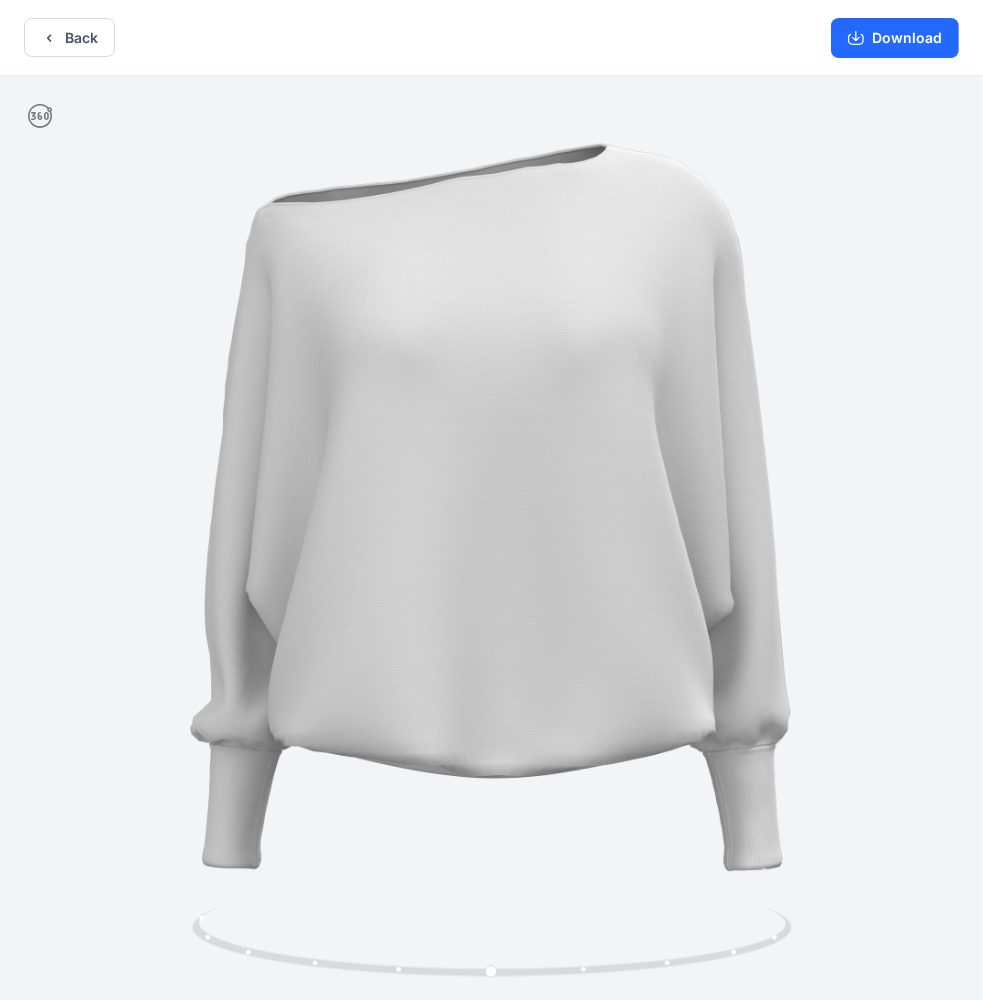 click at bounding box center (491, 540) 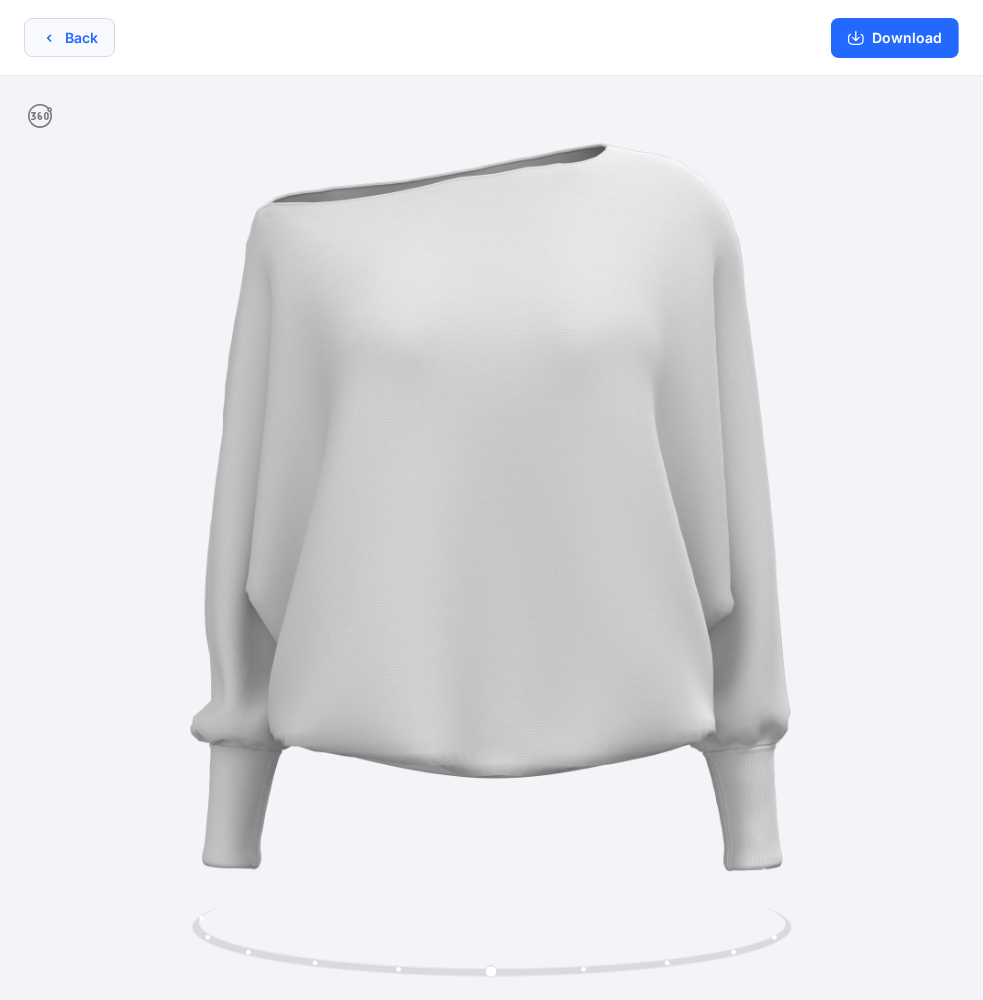 click on "Back" at bounding box center (69, 37) 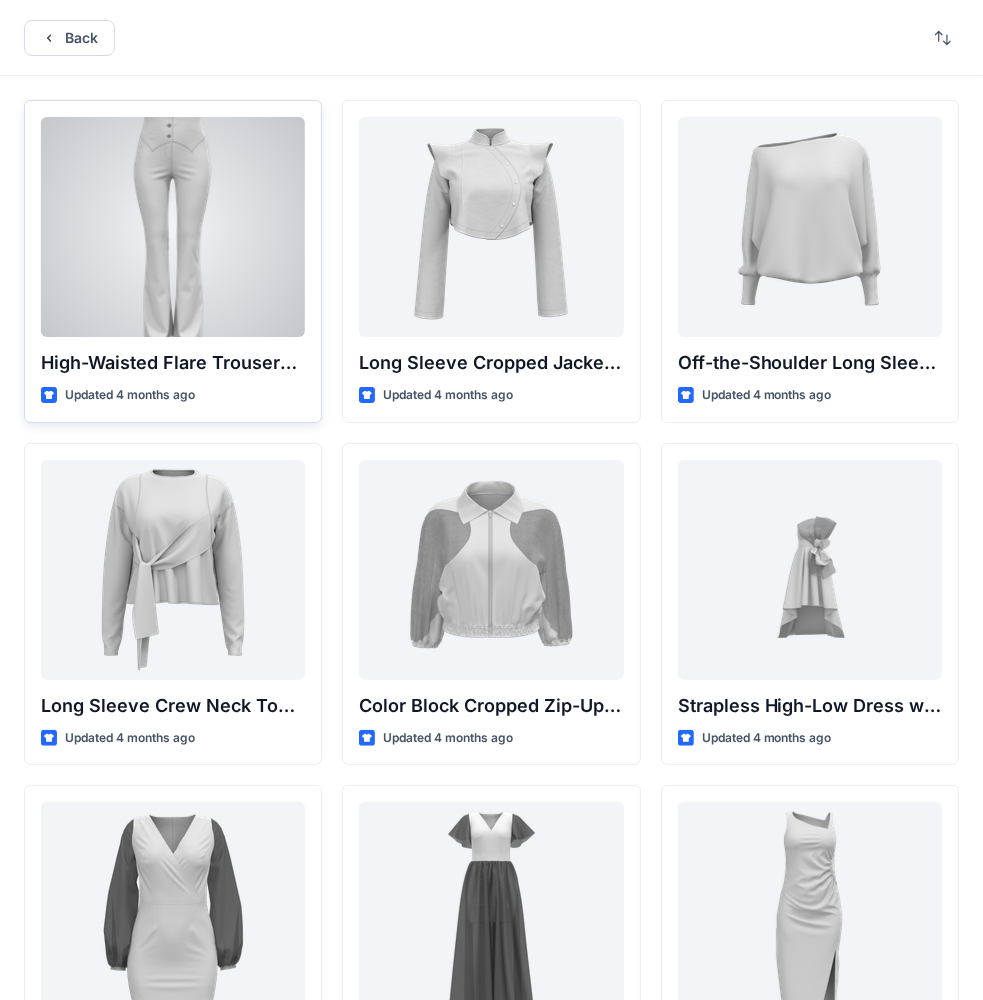 click at bounding box center [173, 227] 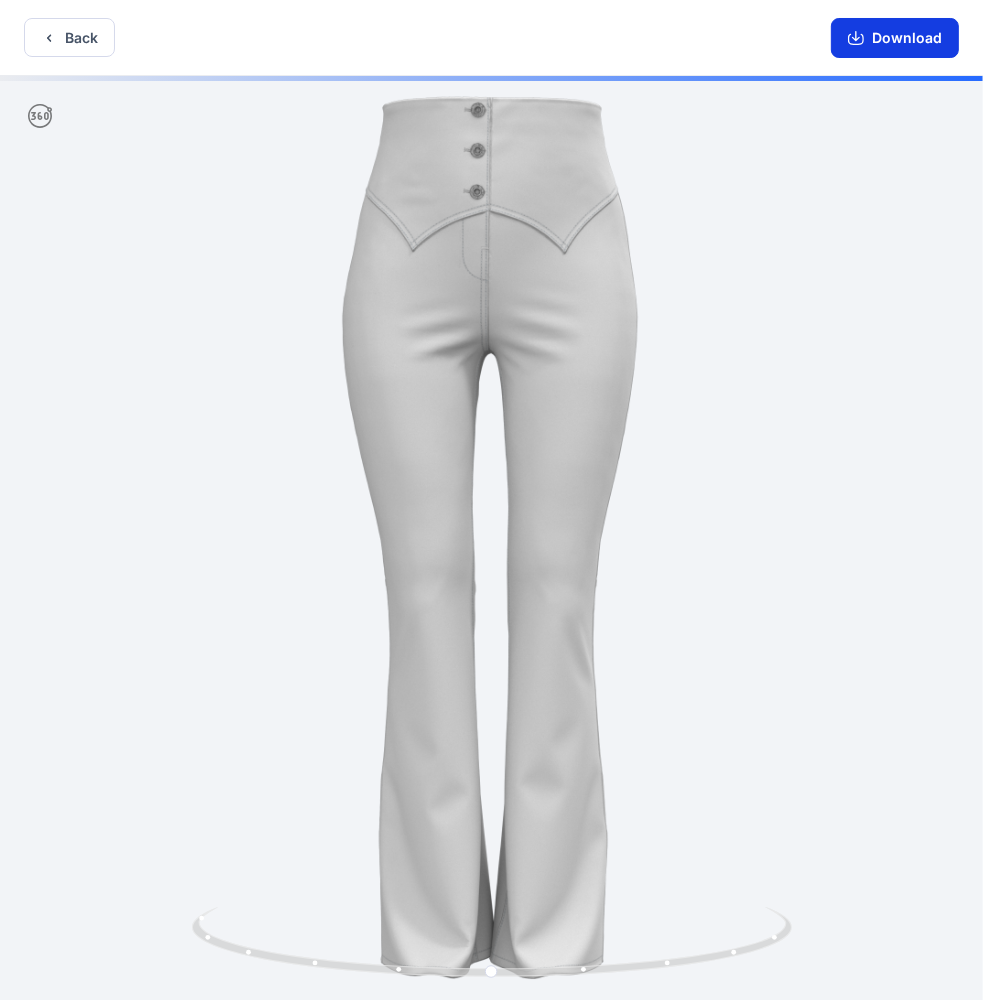 click on "Download" at bounding box center (895, 38) 